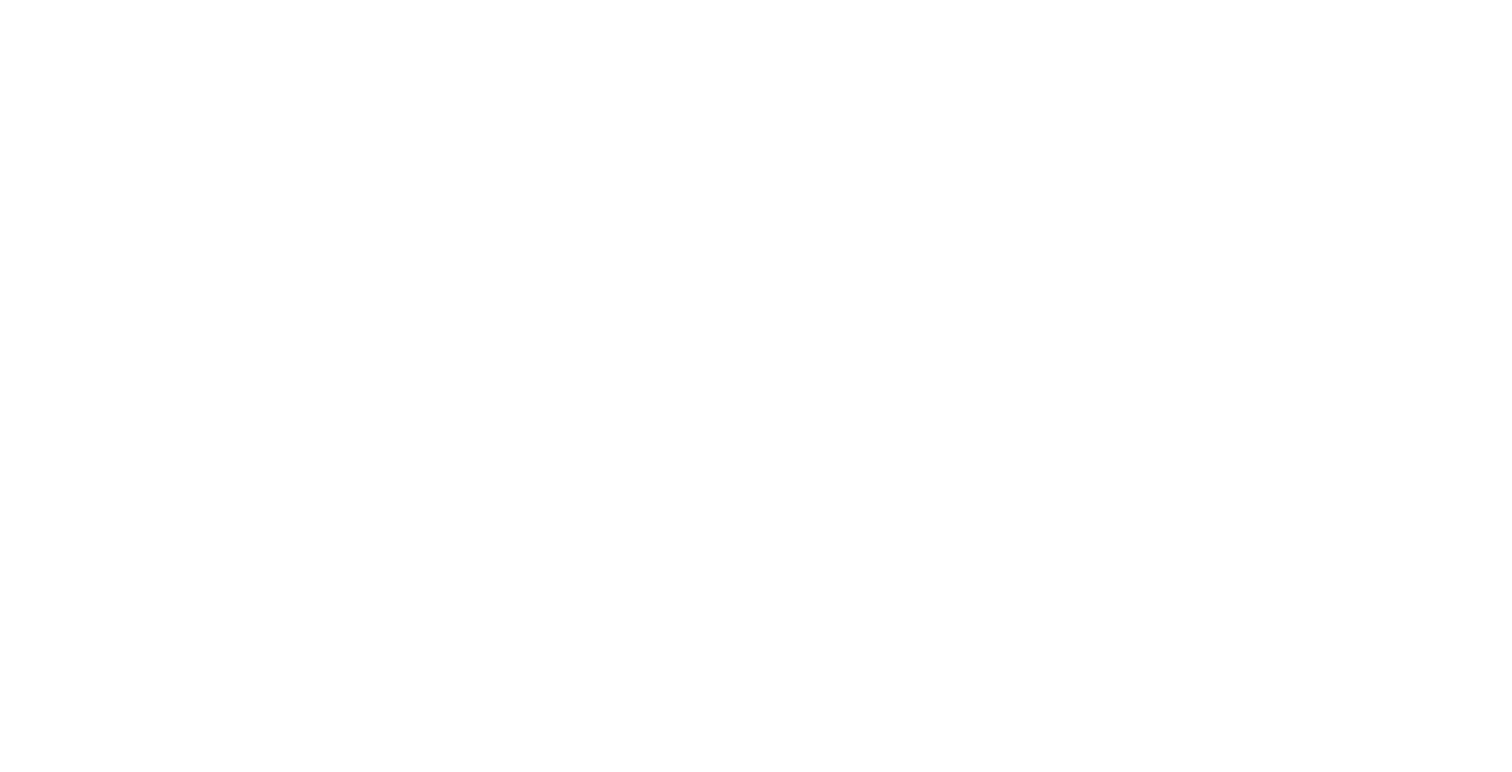 scroll, scrollTop: 0, scrollLeft: 0, axis: both 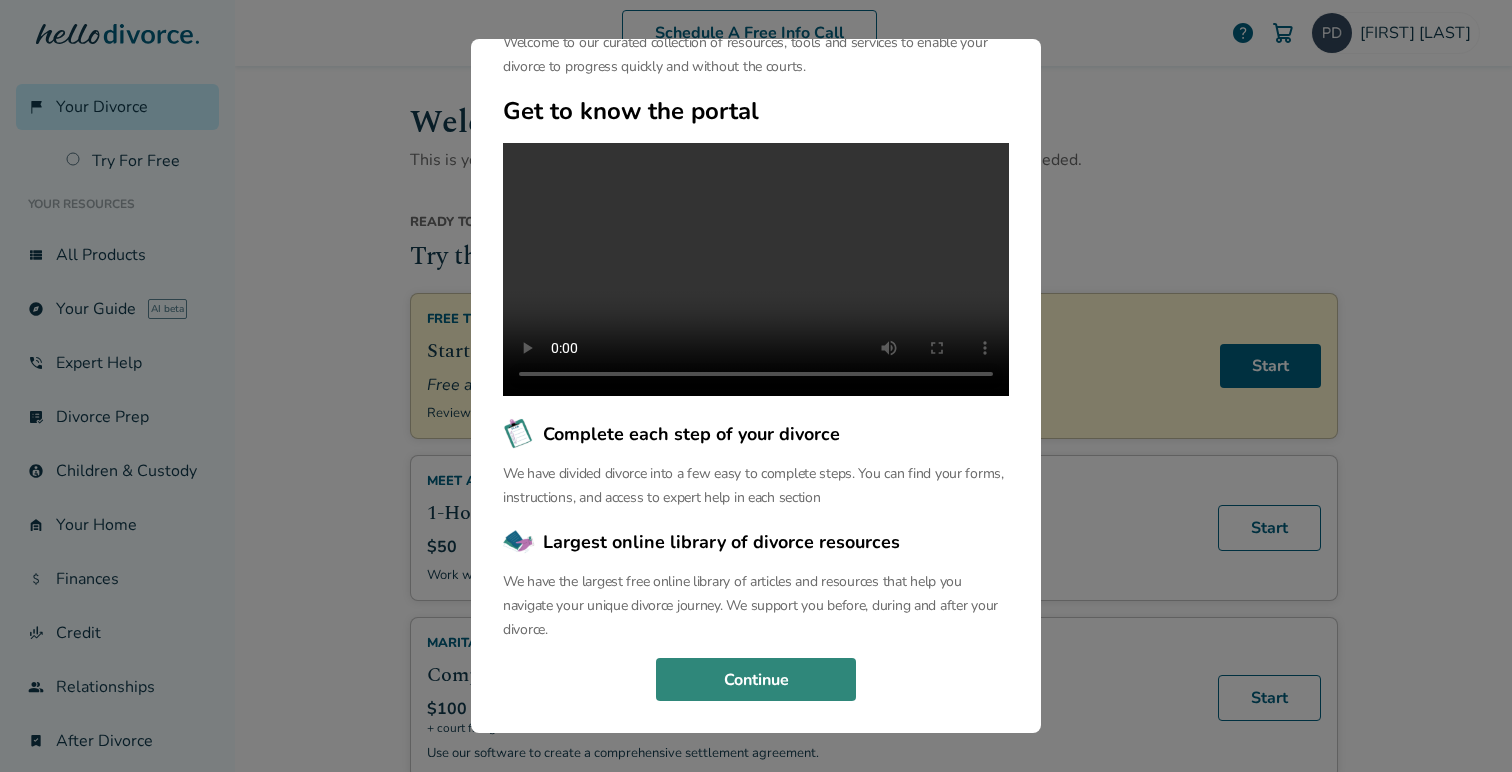 click on "Continue" at bounding box center (756, 680) 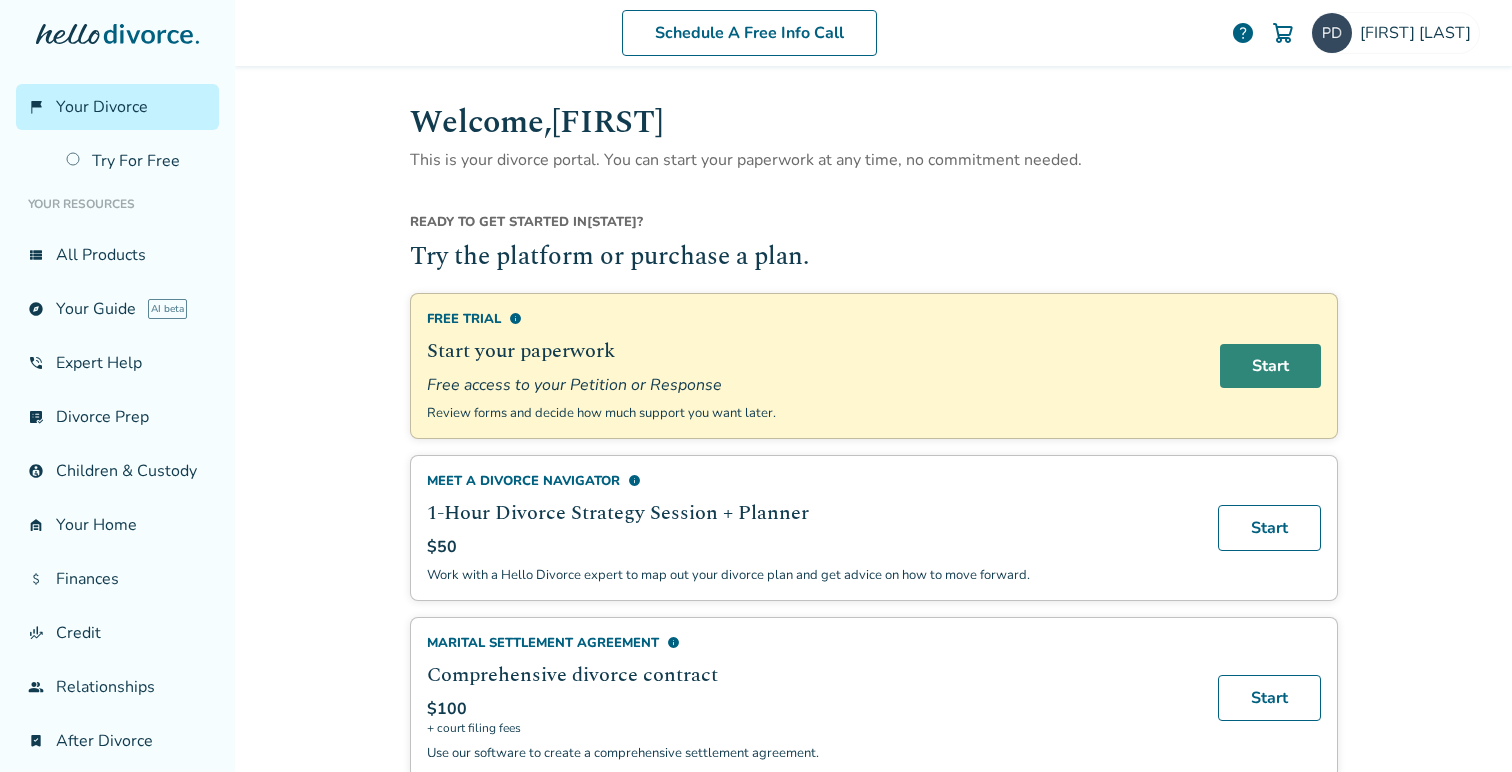 click on "Start" at bounding box center [1270, 366] 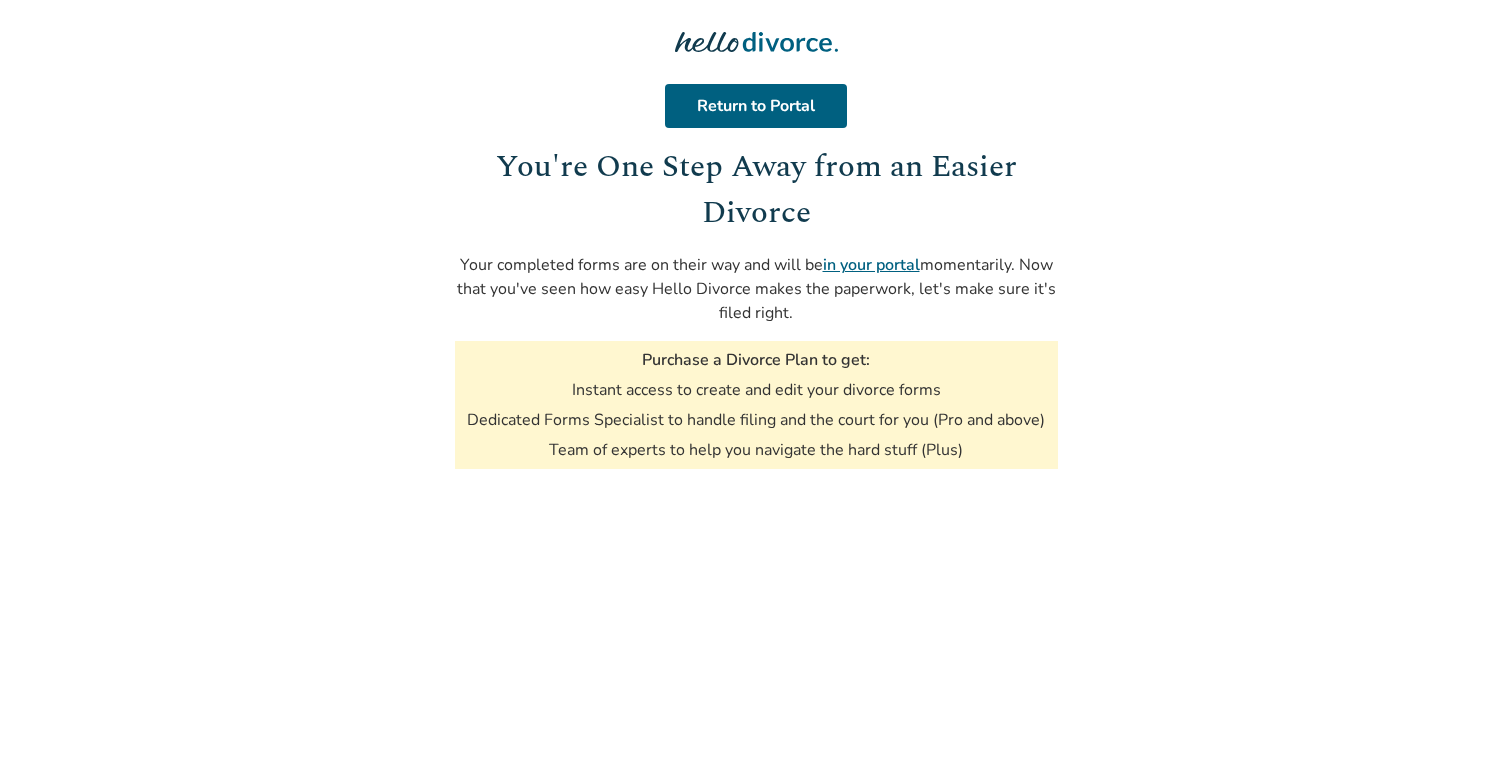scroll, scrollTop: 0, scrollLeft: 0, axis: both 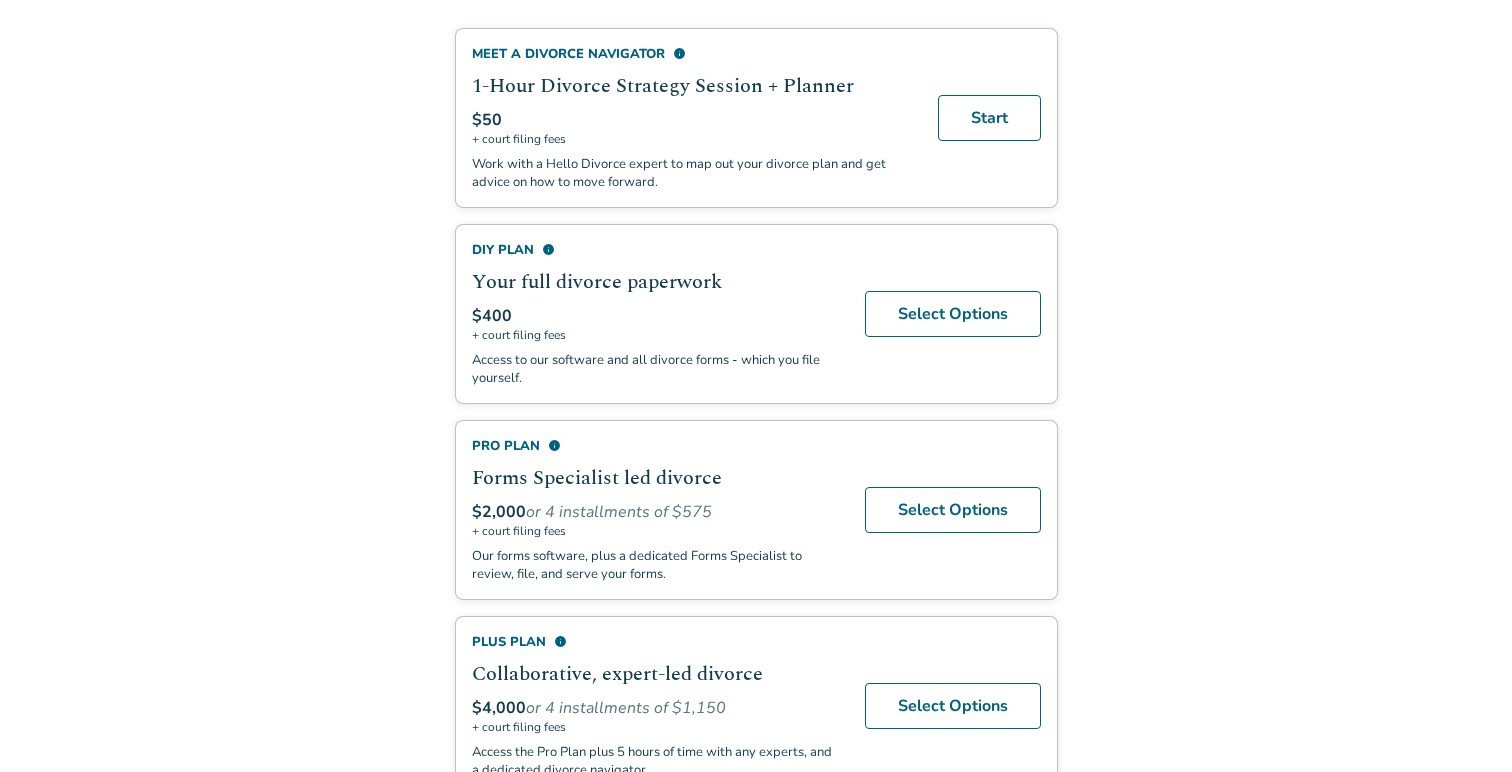click on "info" at bounding box center (554, 445) 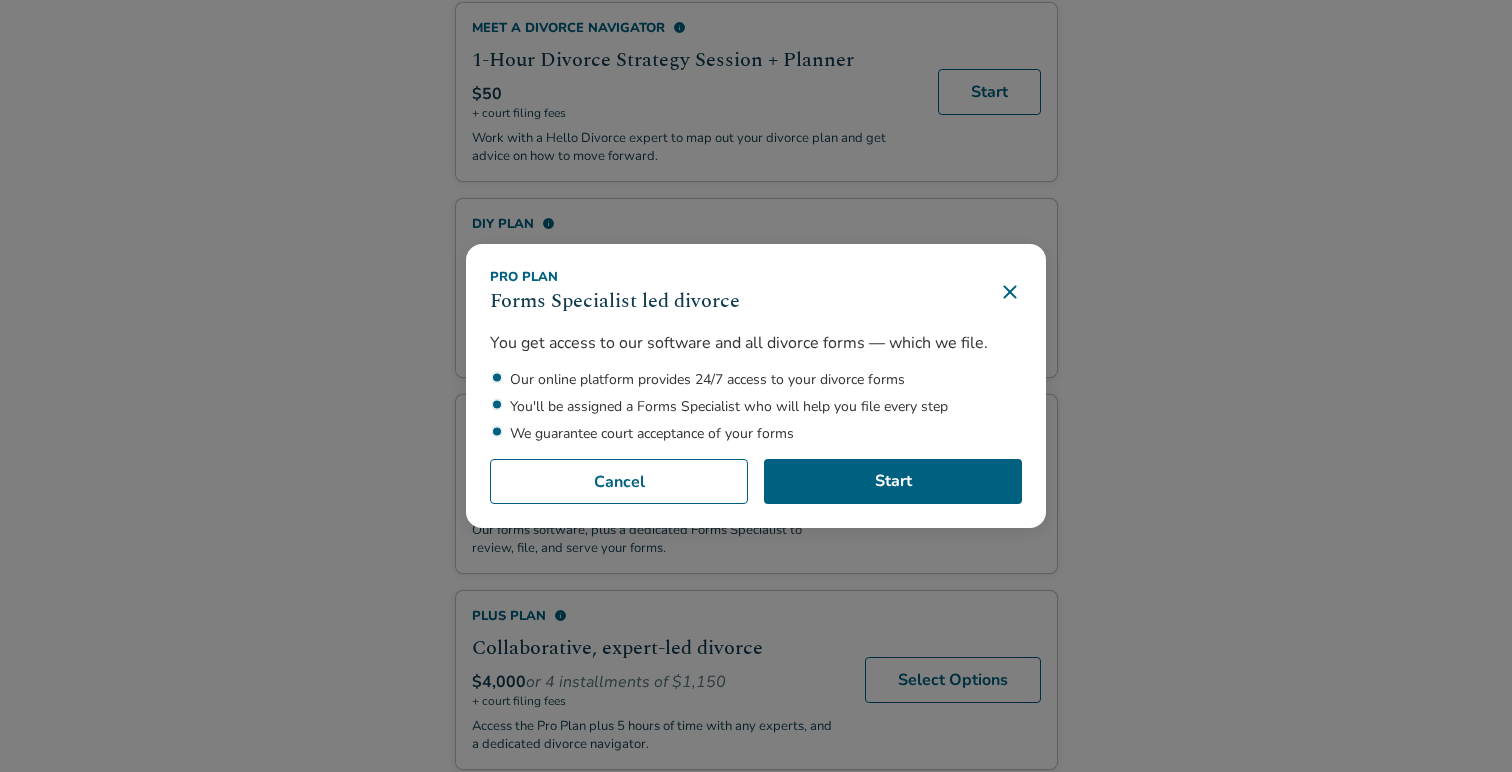 scroll, scrollTop: 529, scrollLeft: 0, axis: vertical 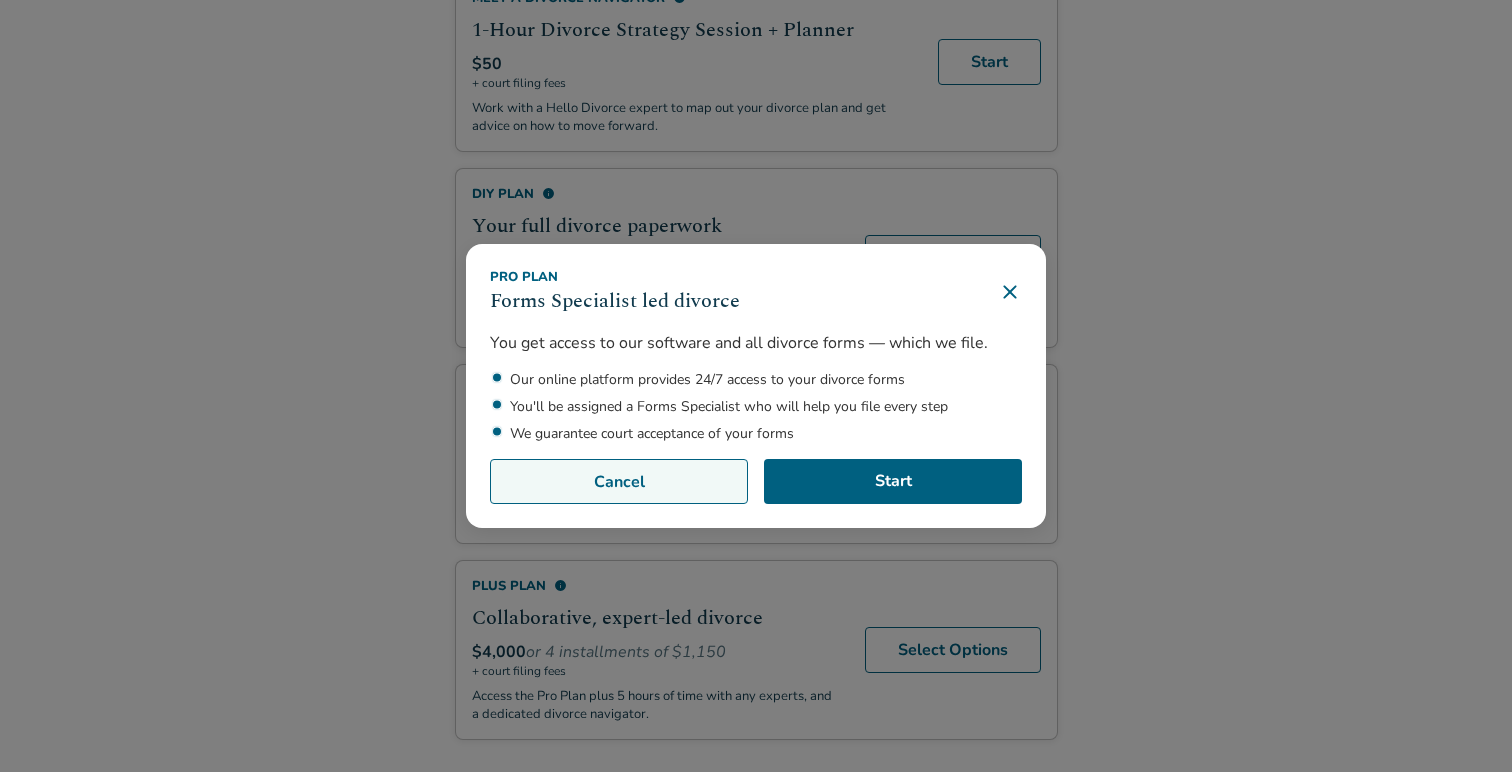 click on "Cancel" at bounding box center (619, 482) 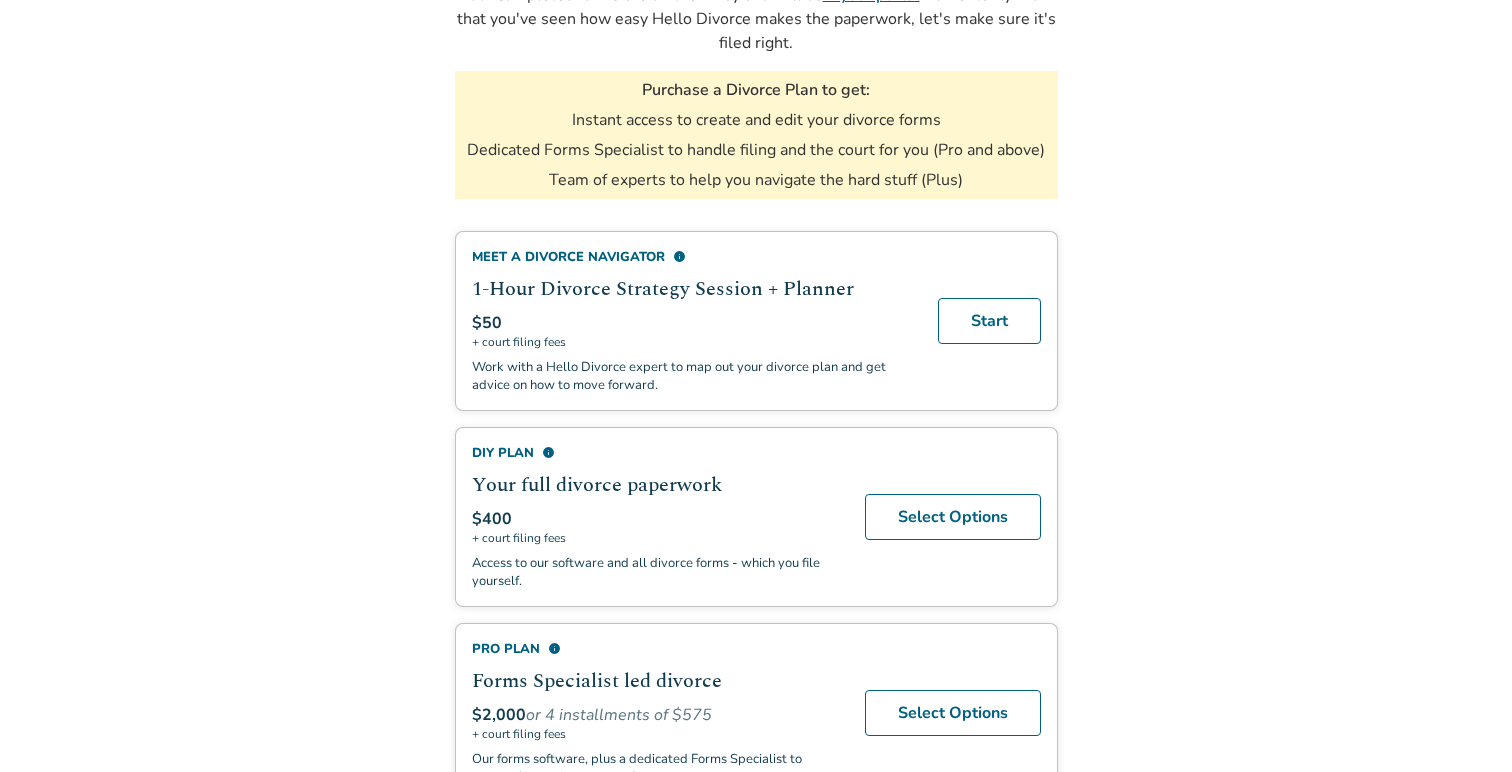 scroll, scrollTop: 275, scrollLeft: 0, axis: vertical 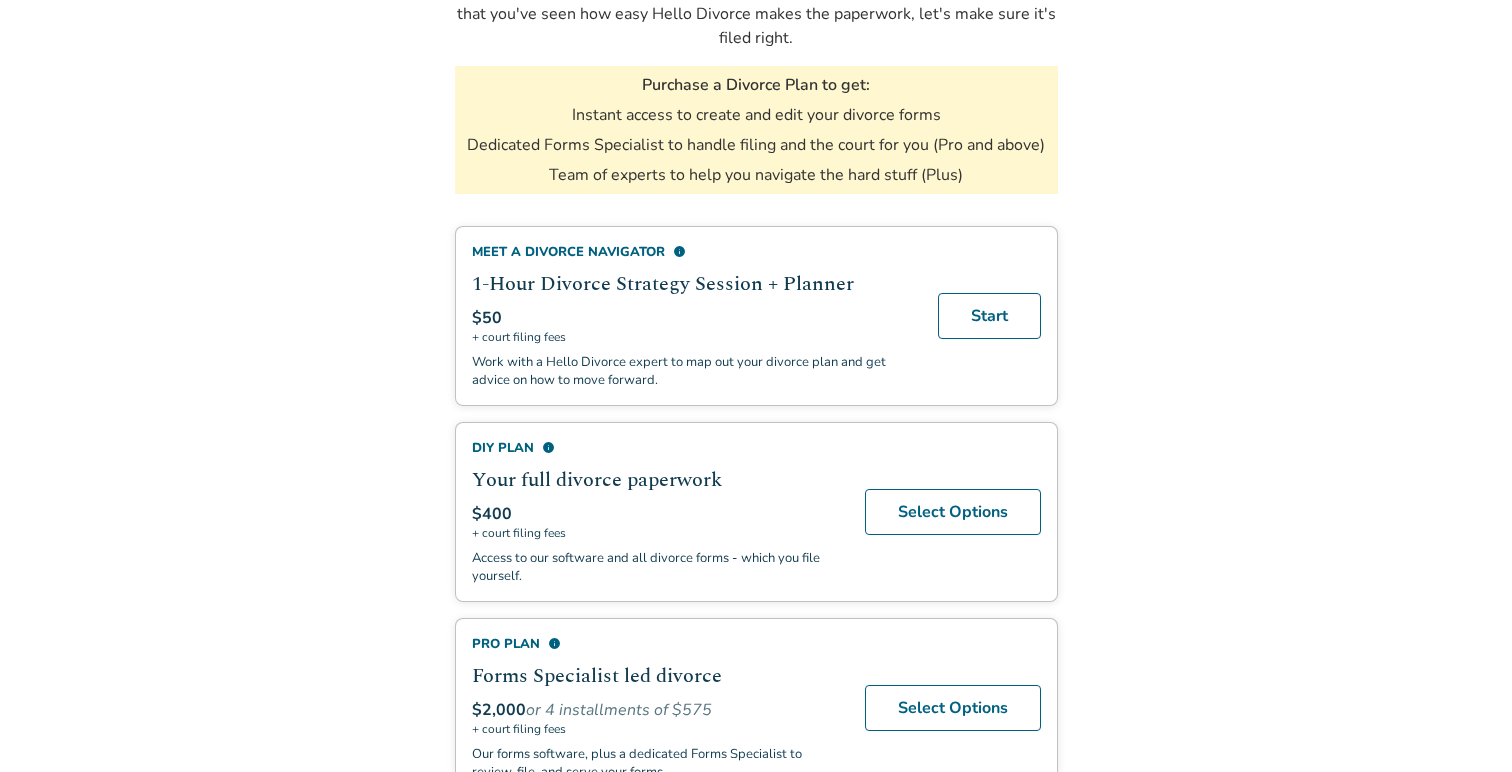 click on "info" at bounding box center (548, 447) 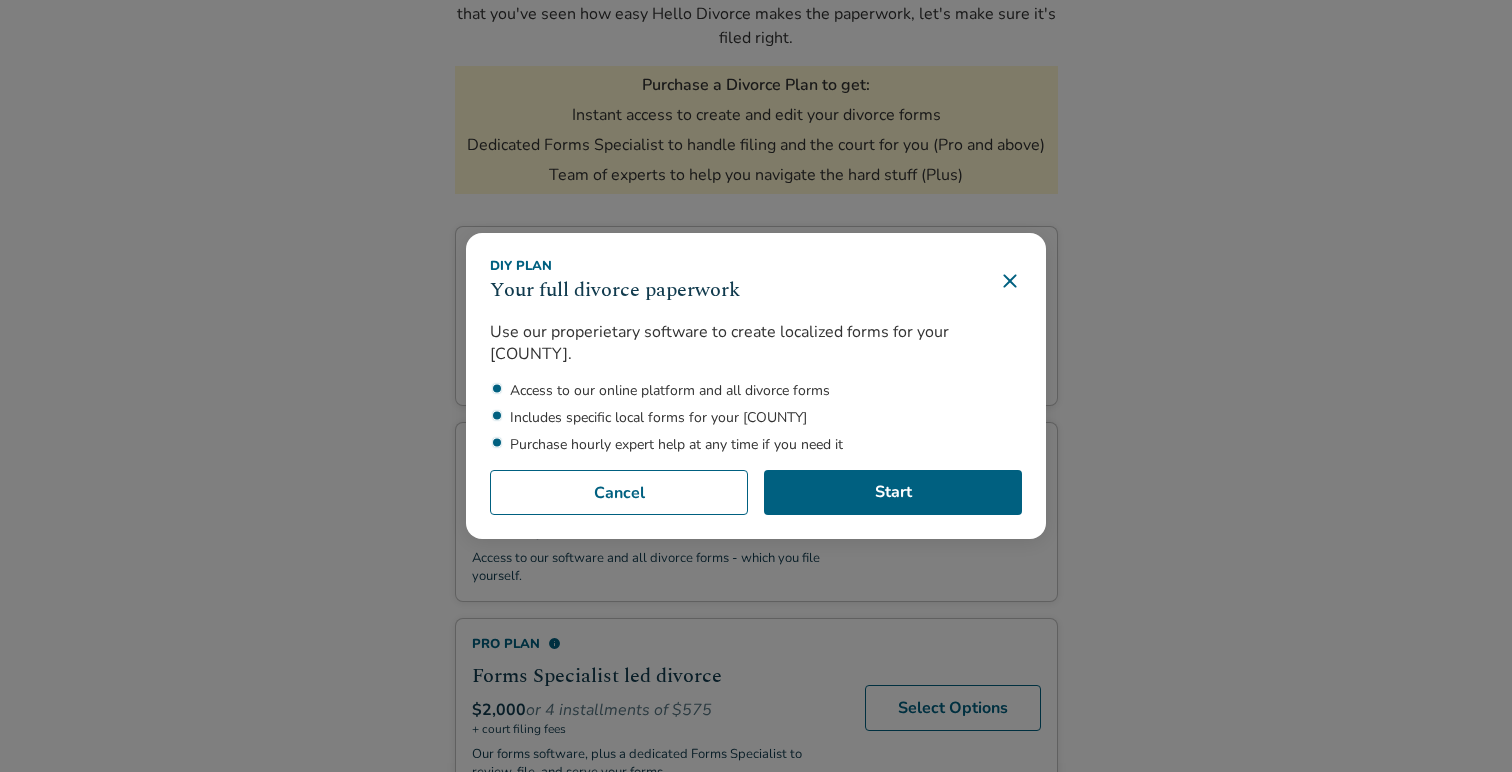 click 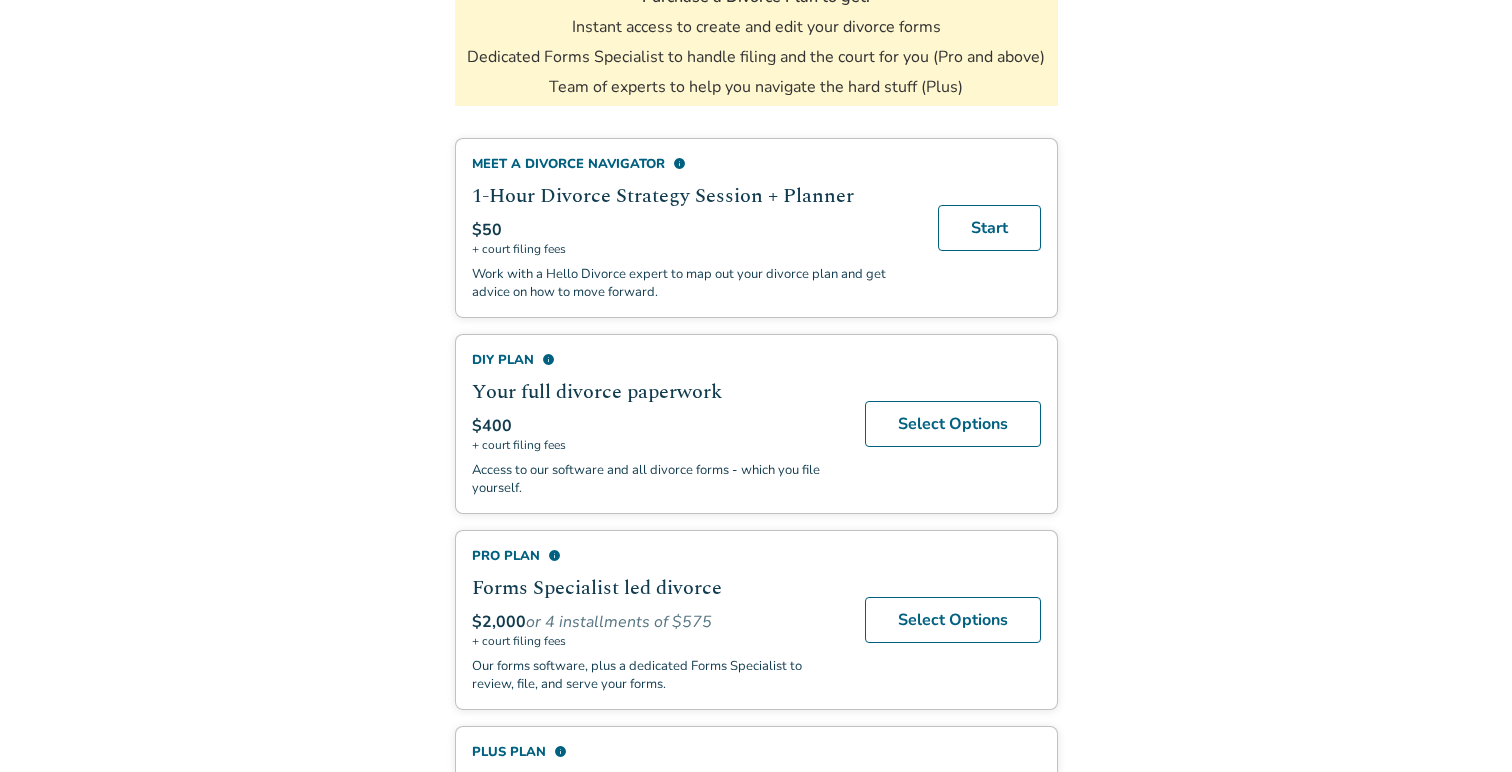 scroll, scrollTop: 375, scrollLeft: 0, axis: vertical 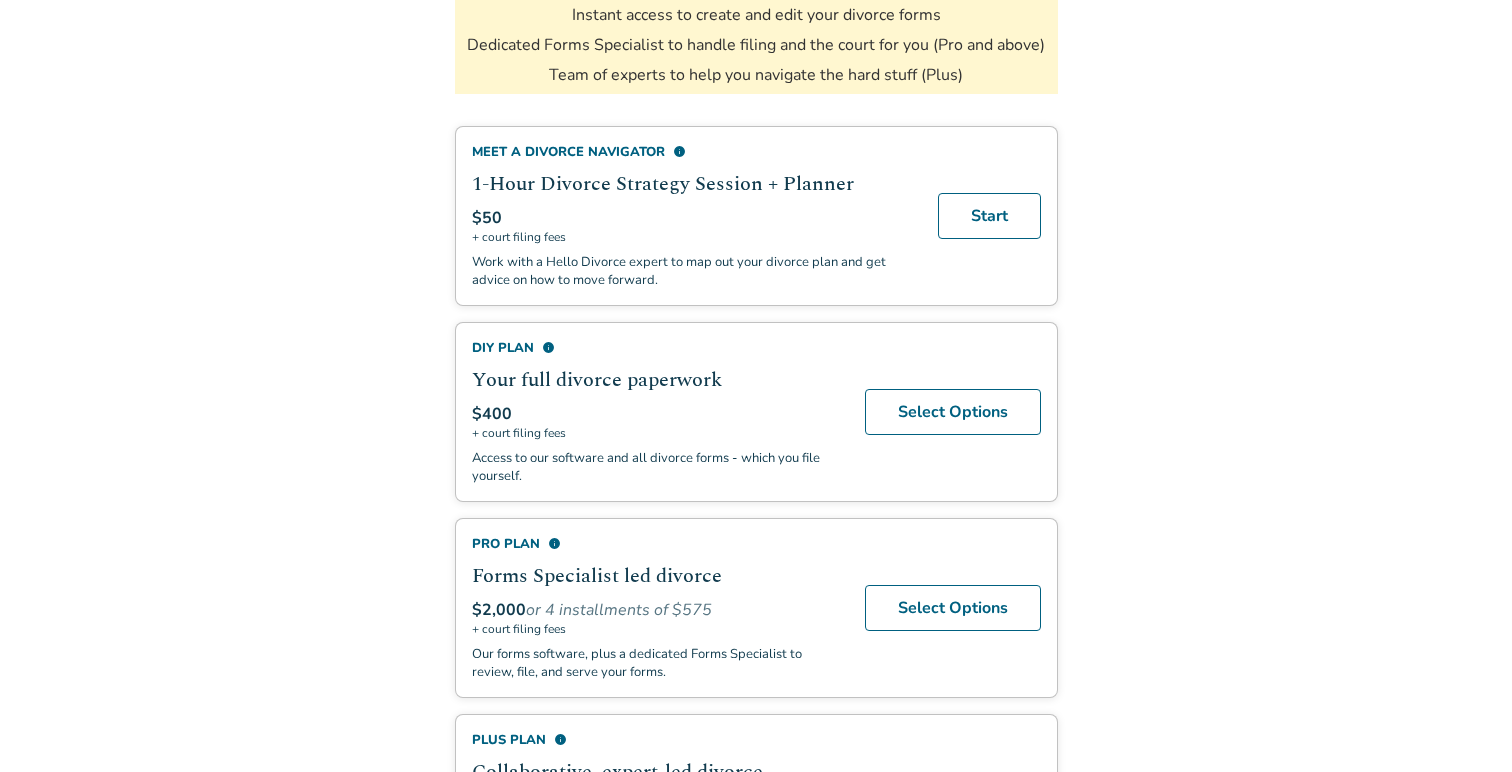 click on "info" at bounding box center (554, 543) 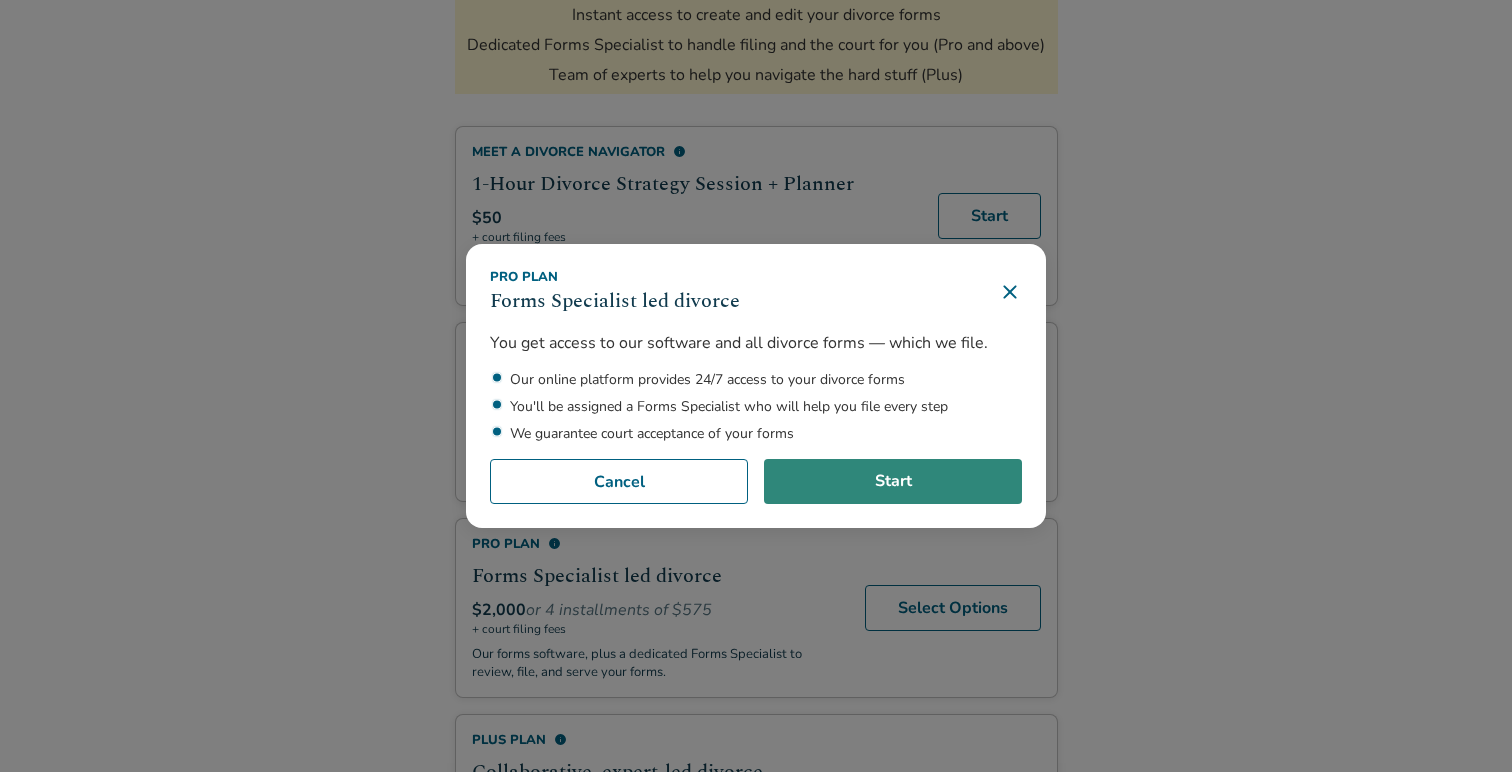 click on "Start" at bounding box center [893, 482] 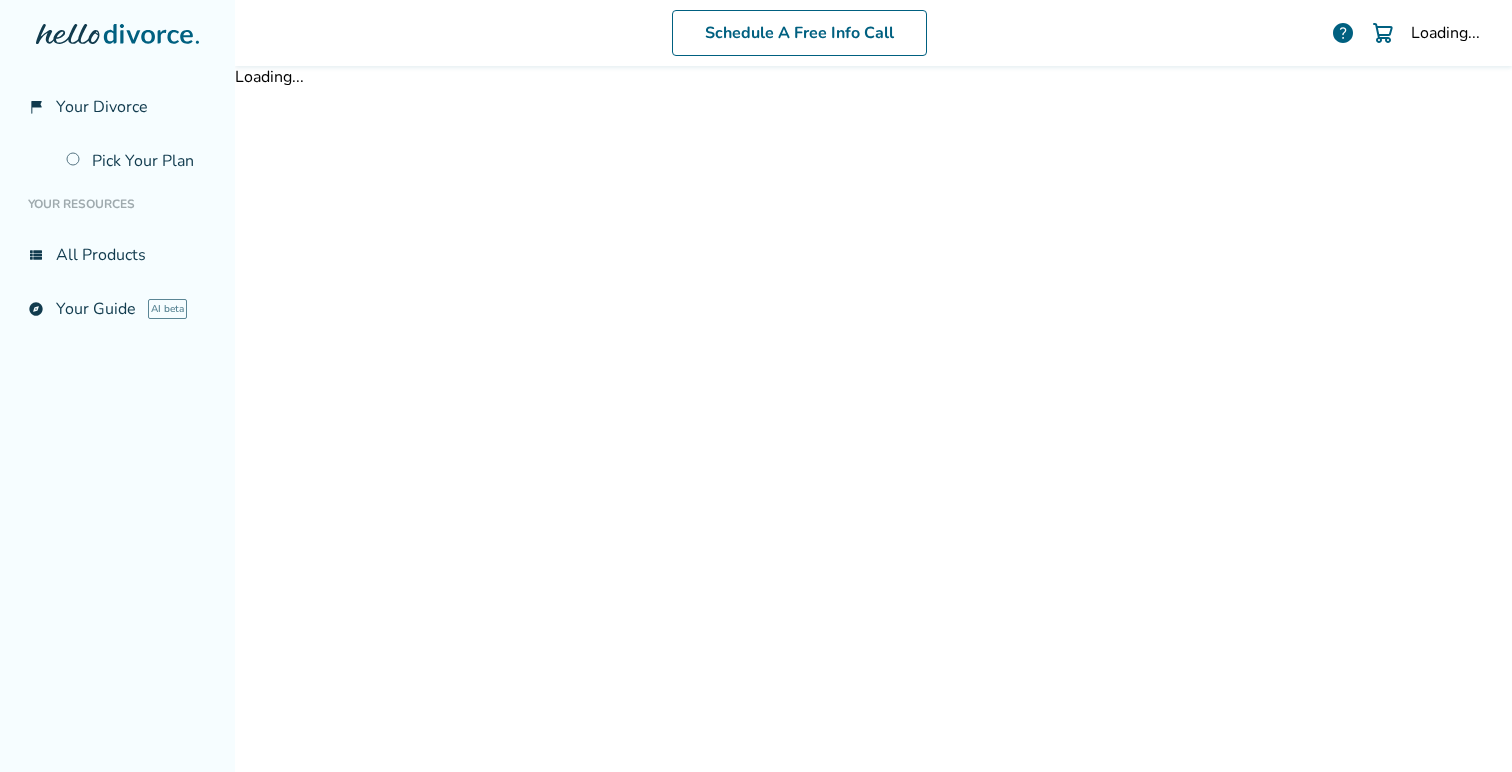 scroll, scrollTop: 0, scrollLeft: 0, axis: both 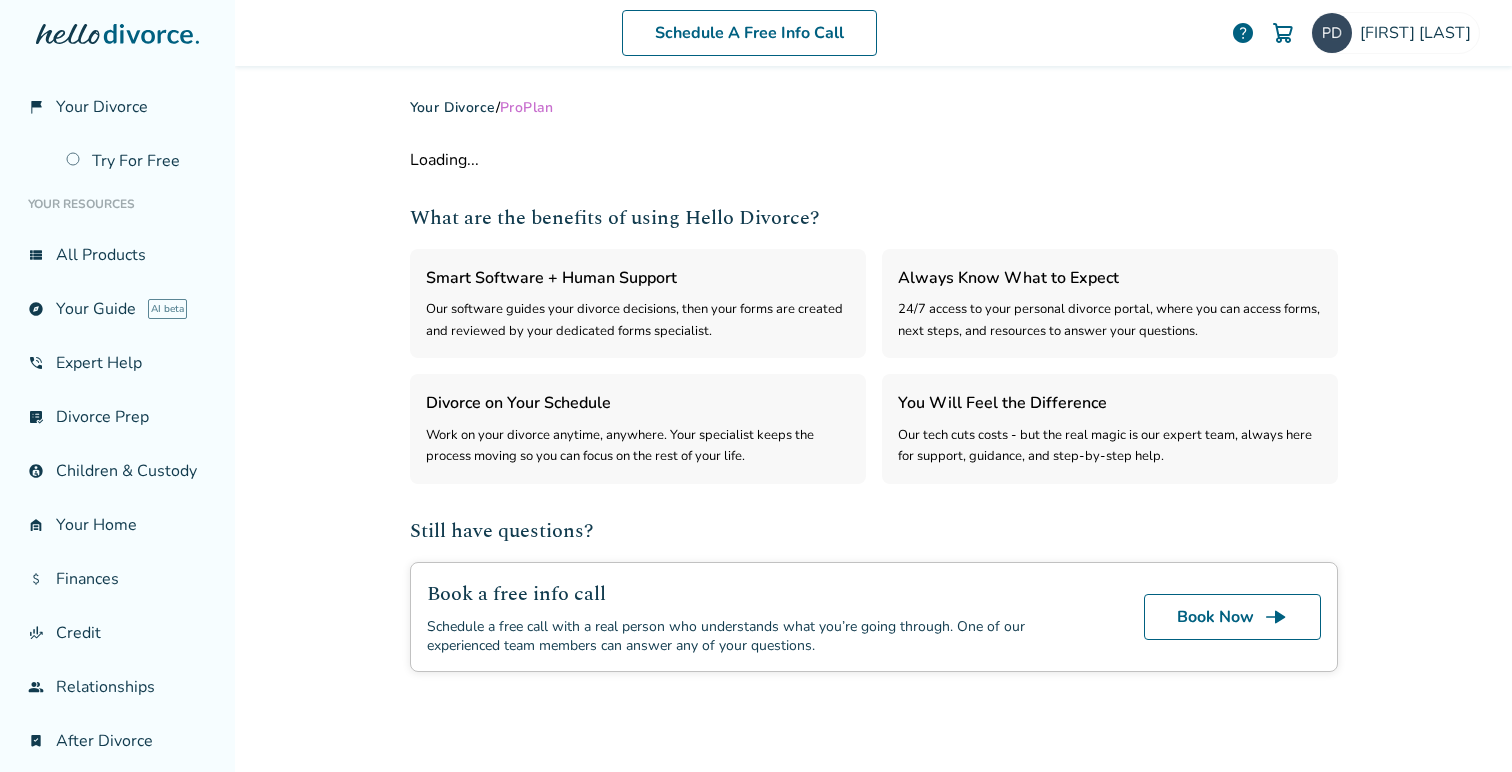 select on "***" 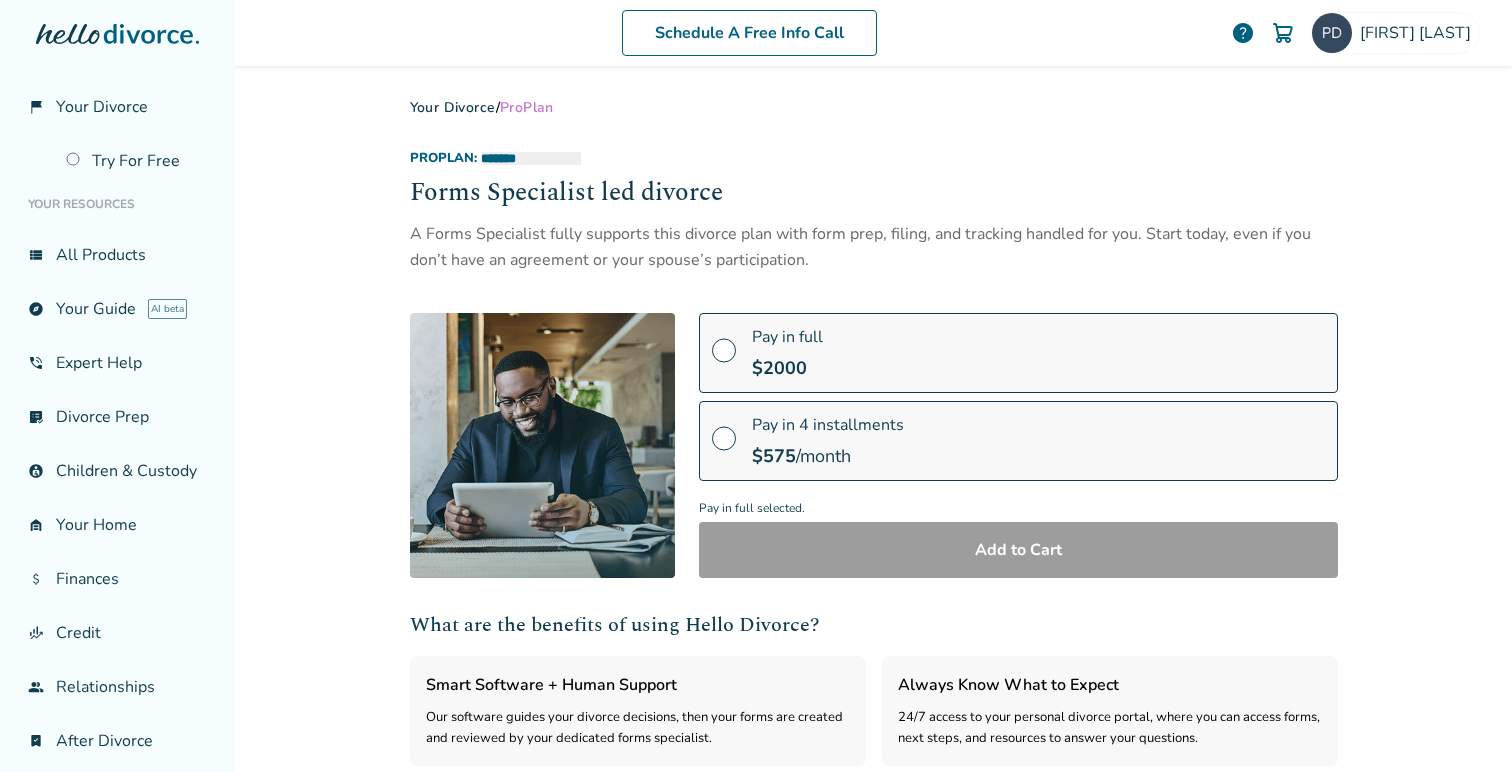 click at bounding box center [724, 358] 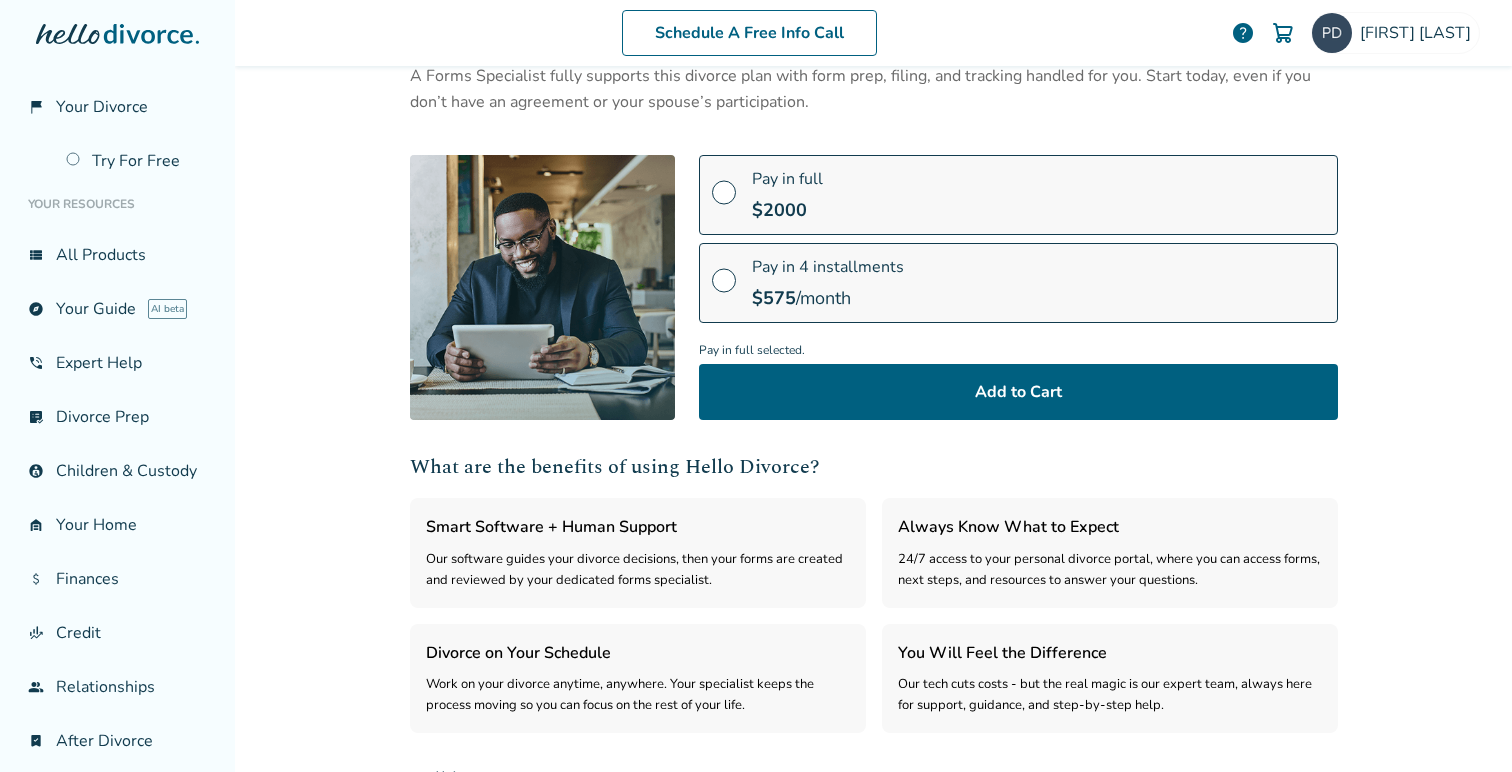 scroll, scrollTop: 124, scrollLeft: 0, axis: vertical 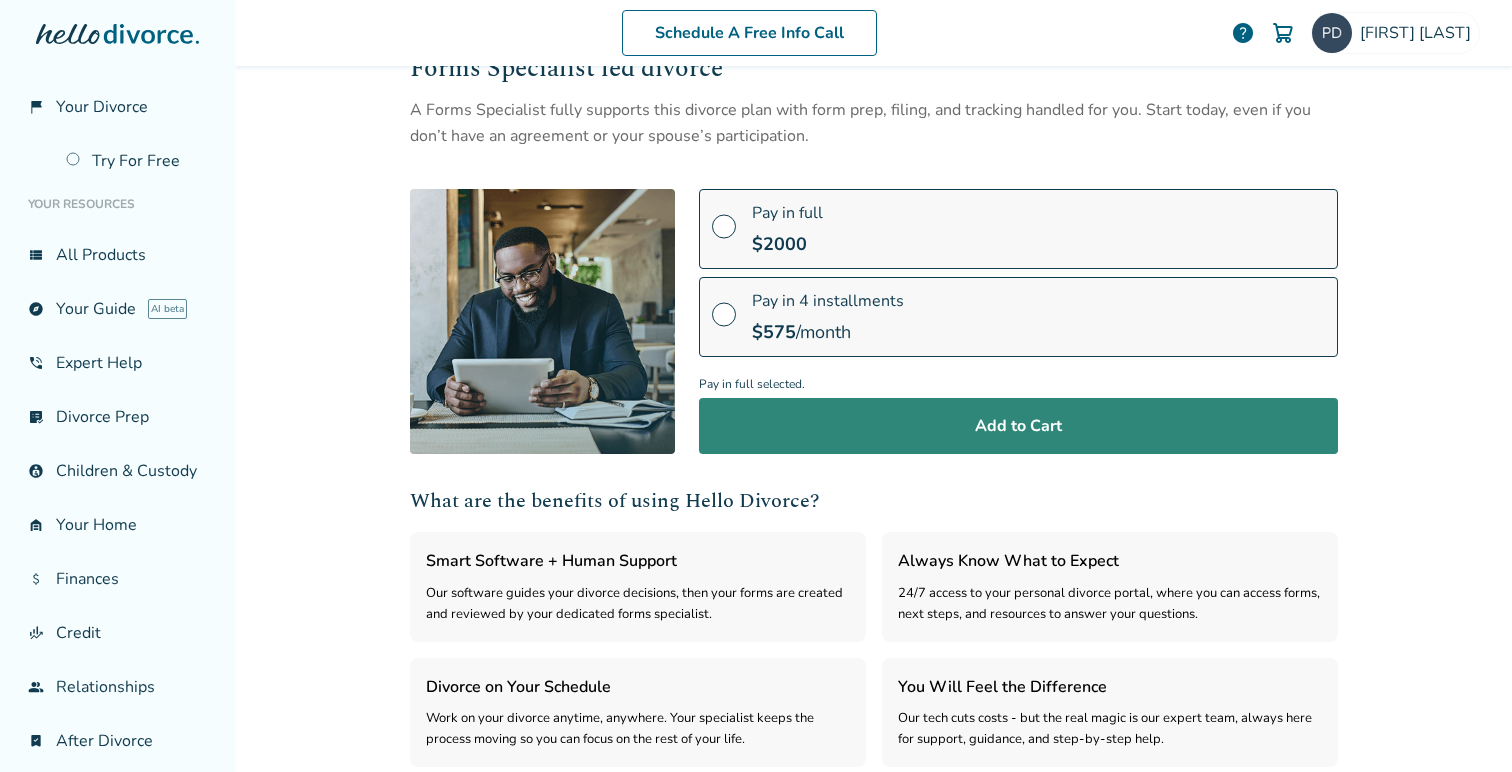 click on "Add to Cart" at bounding box center (1018, 426) 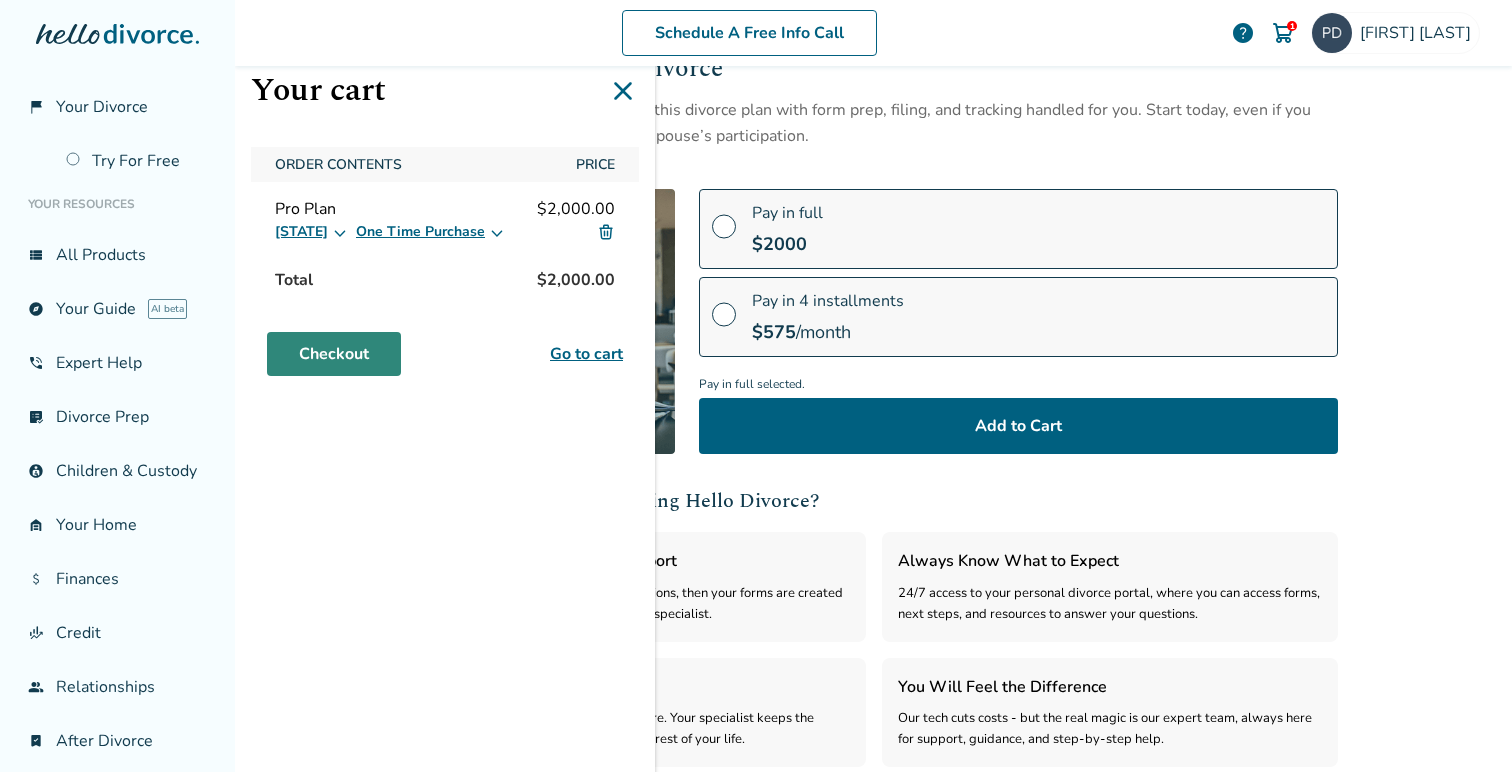 click on "Checkout" at bounding box center [334, 354] 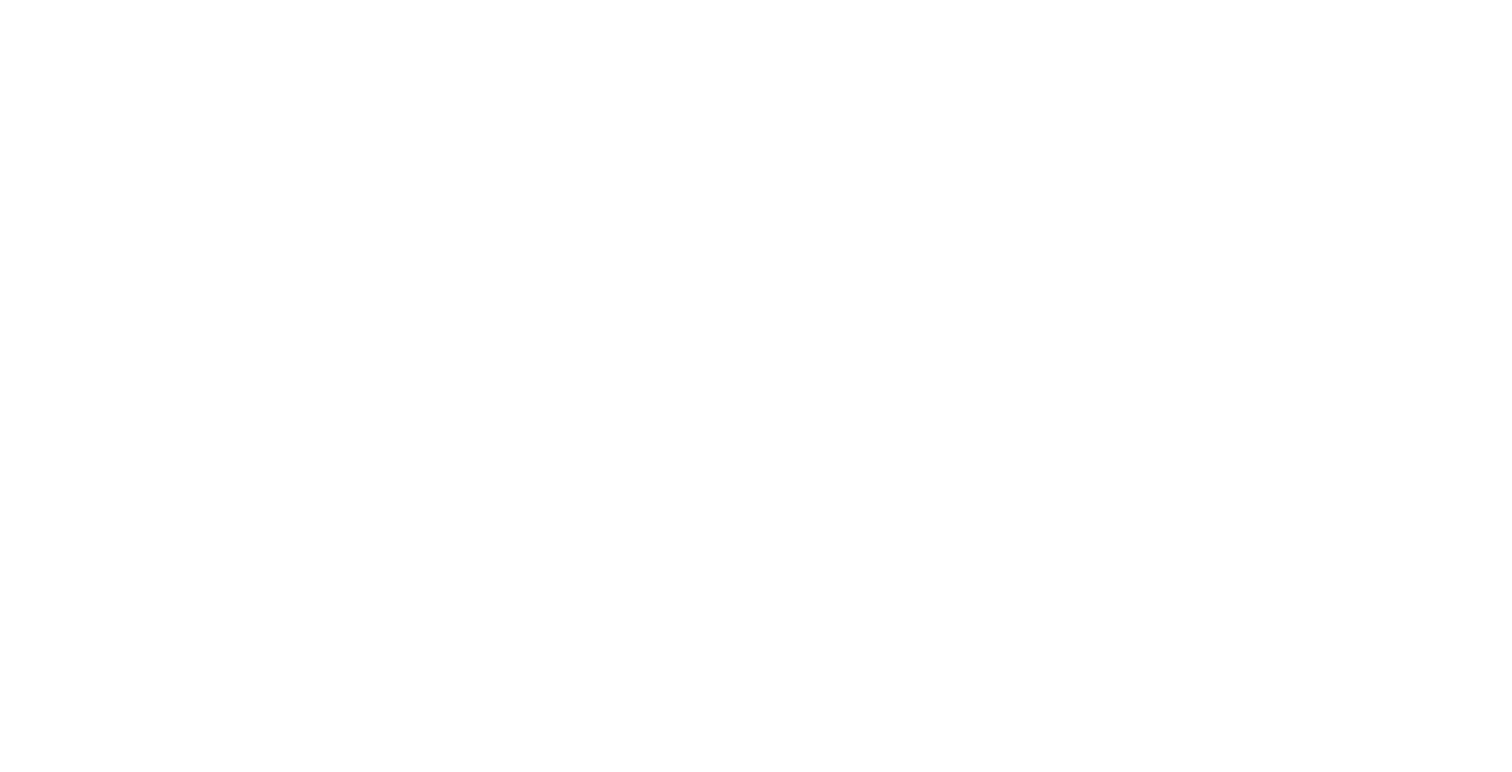 scroll, scrollTop: 0, scrollLeft: 0, axis: both 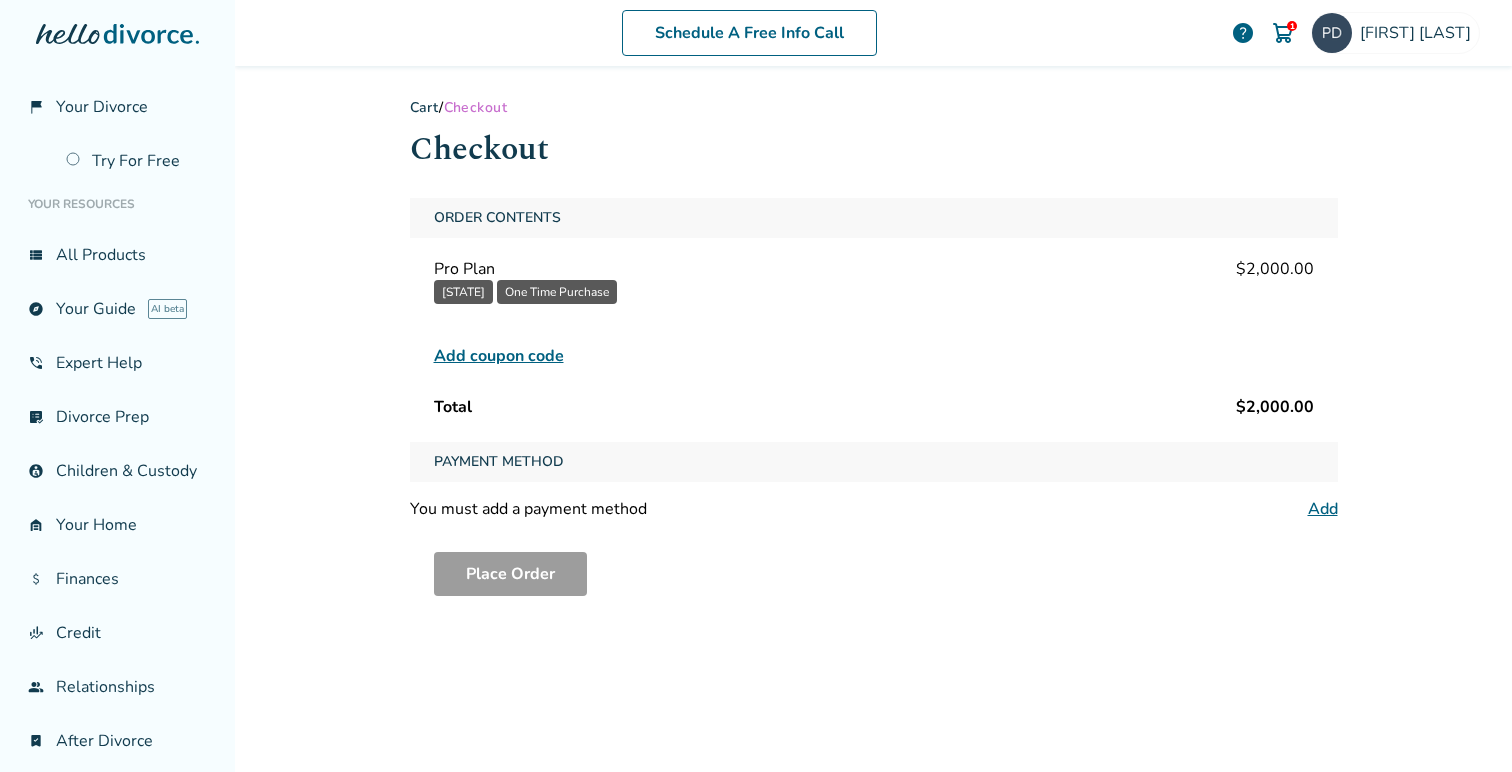 click at bounding box center (0, 772) 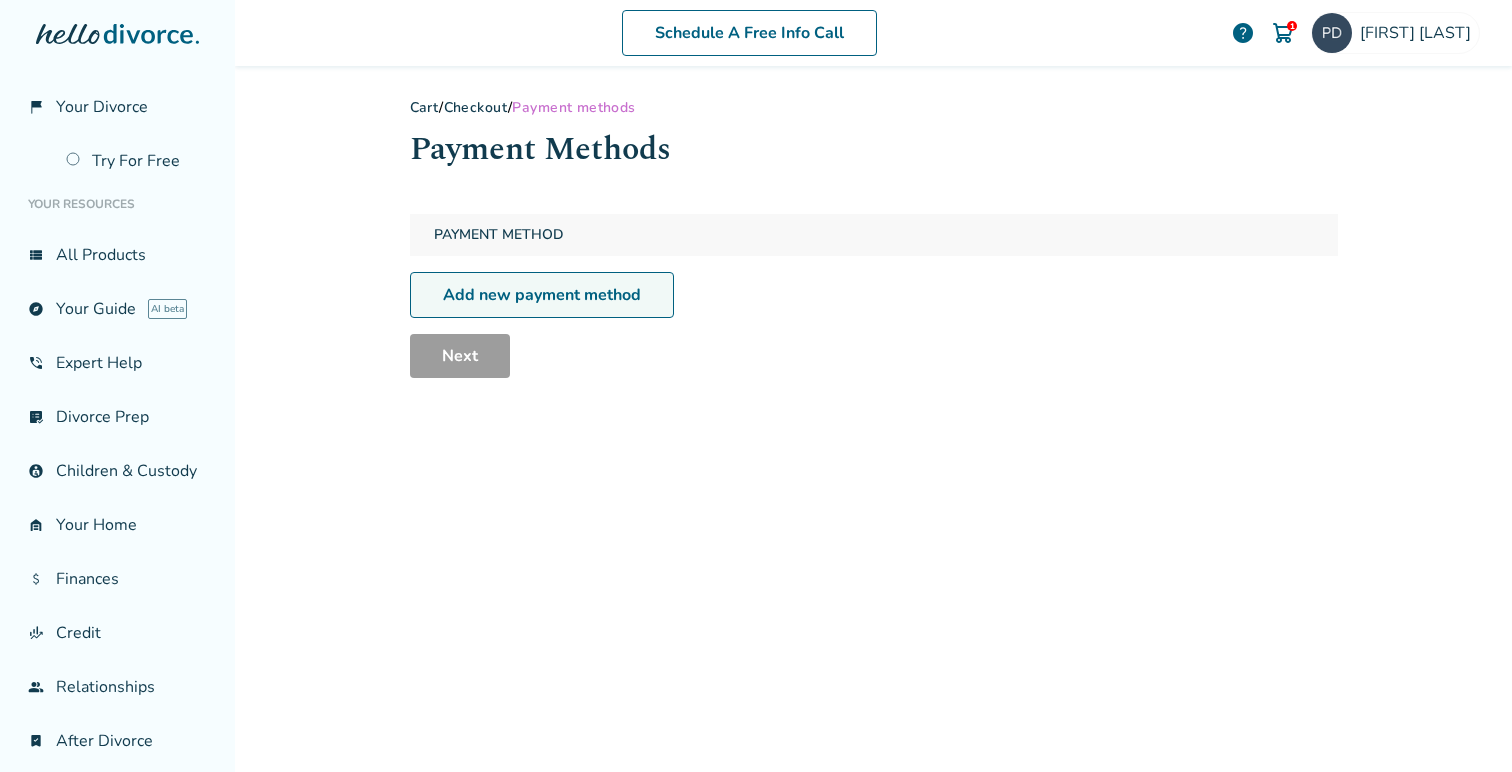 click on "Add new payment method" at bounding box center (542, 295) 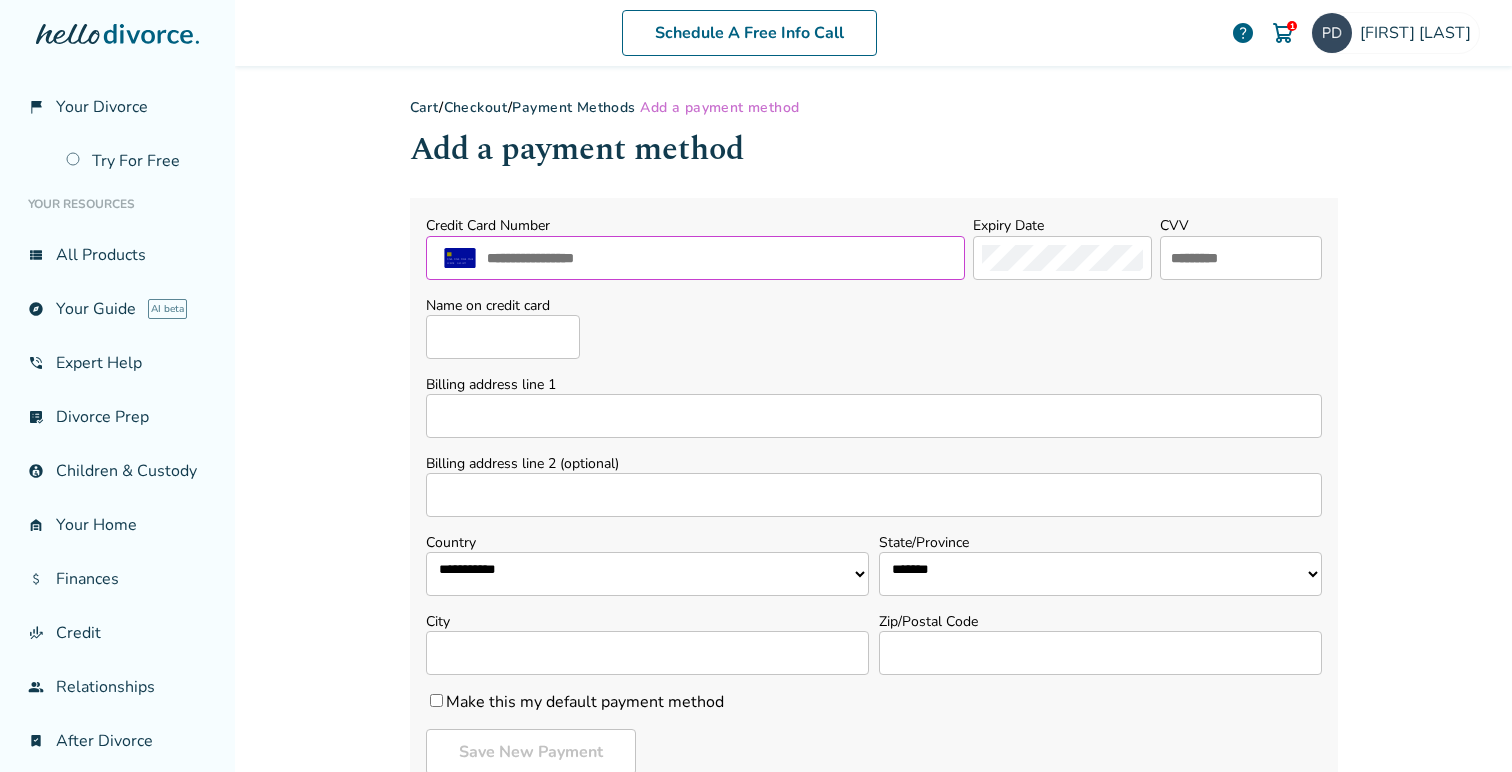 click at bounding box center [720, 258] 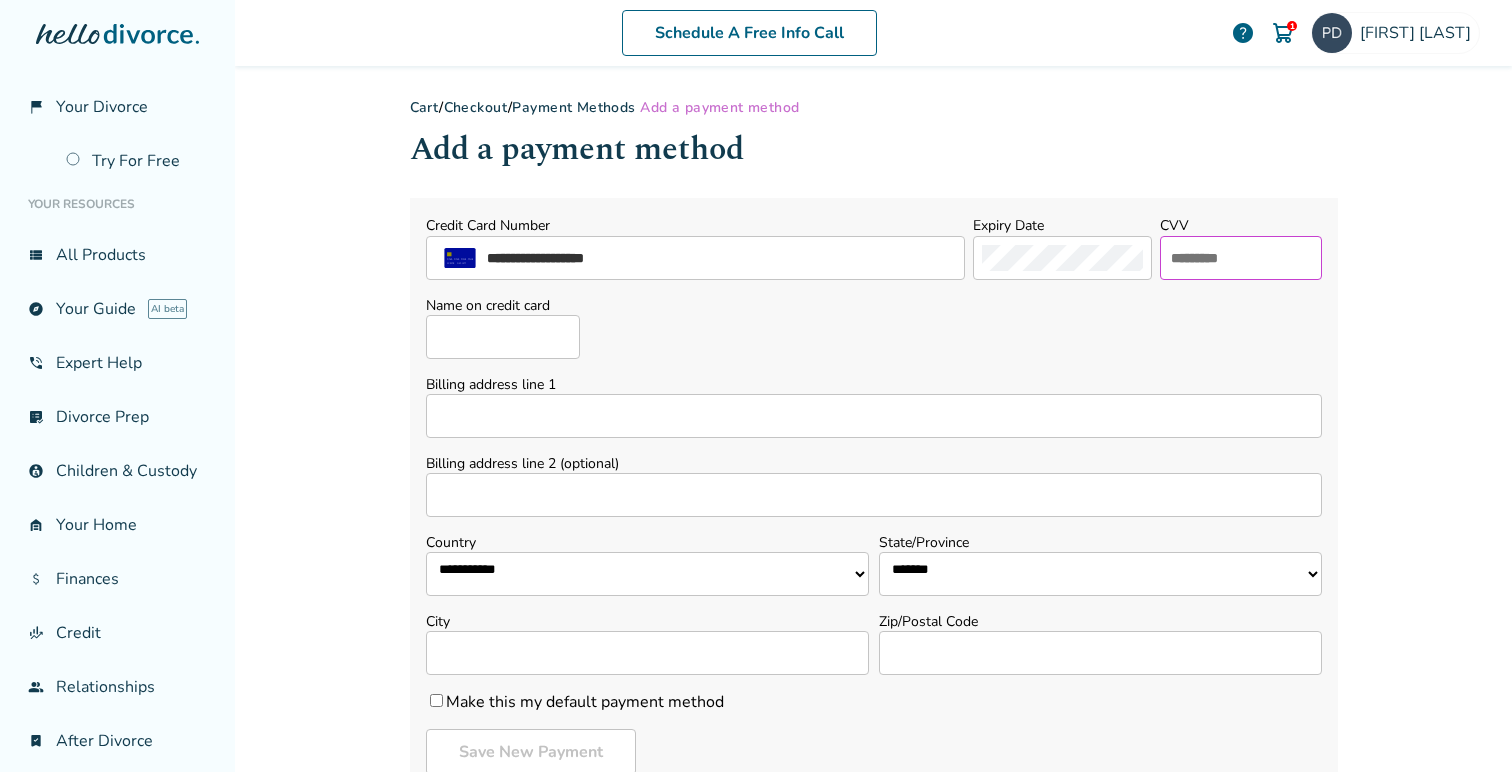 type on "***" 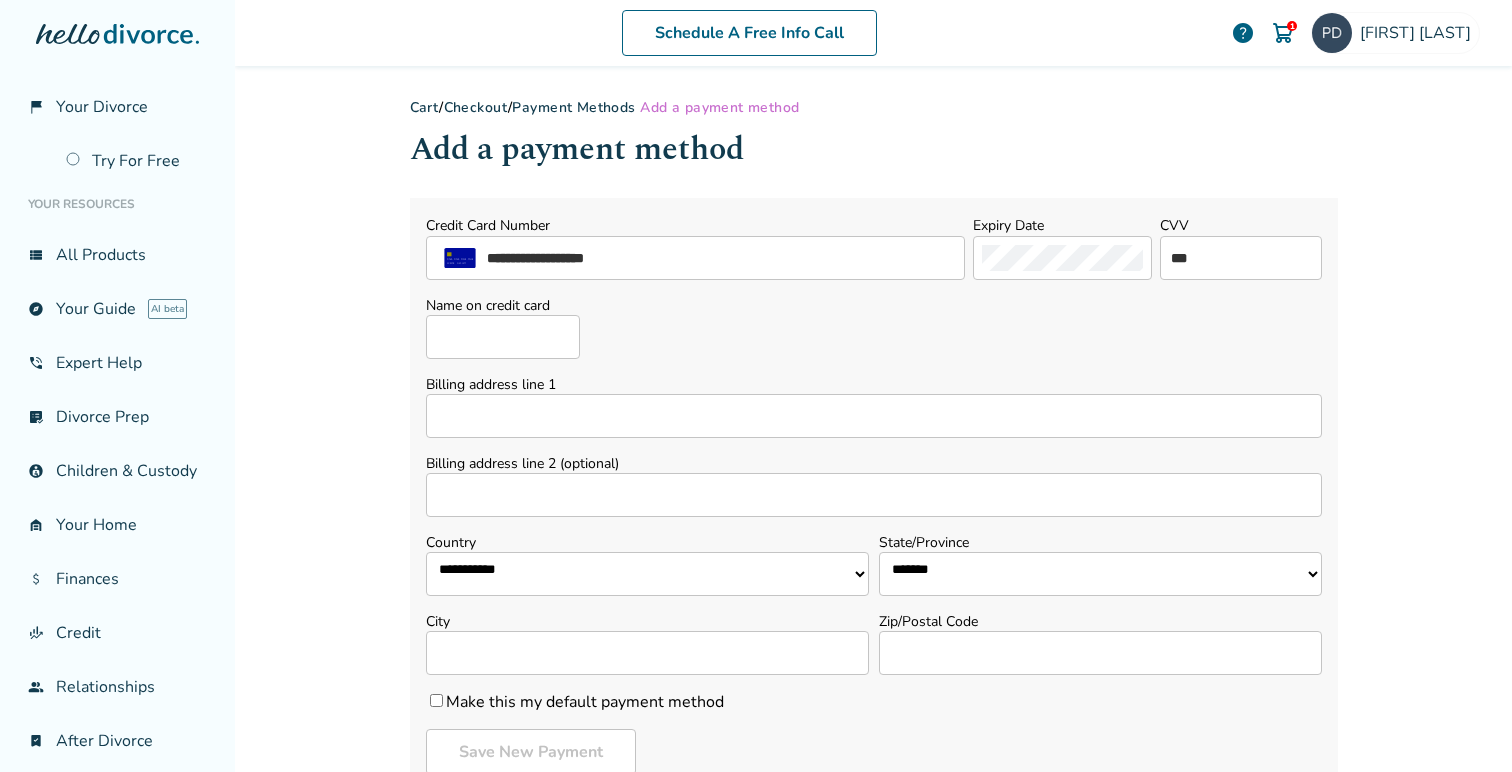 type on "**********" 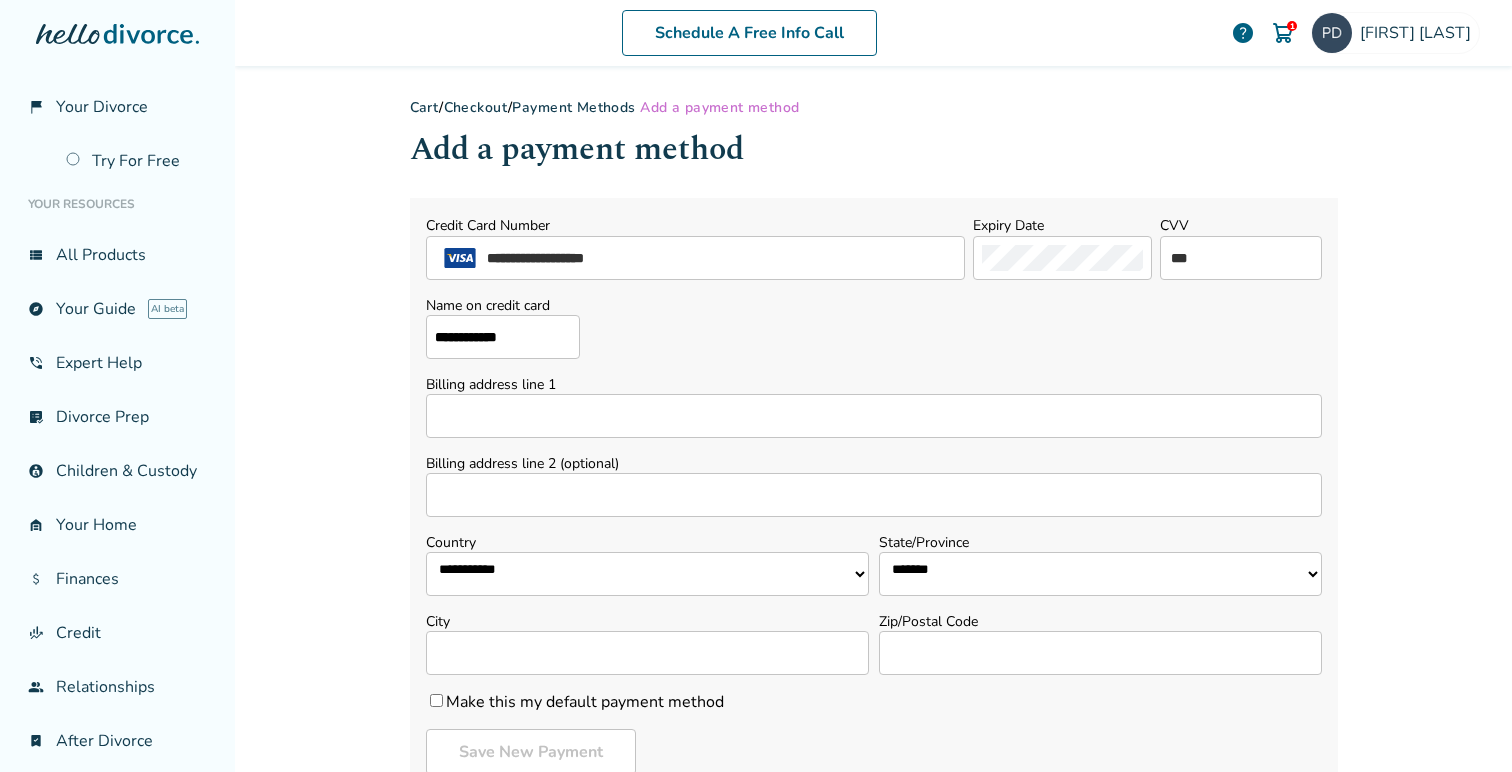 click on "Billing address line 1" at bounding box center [874, 416] 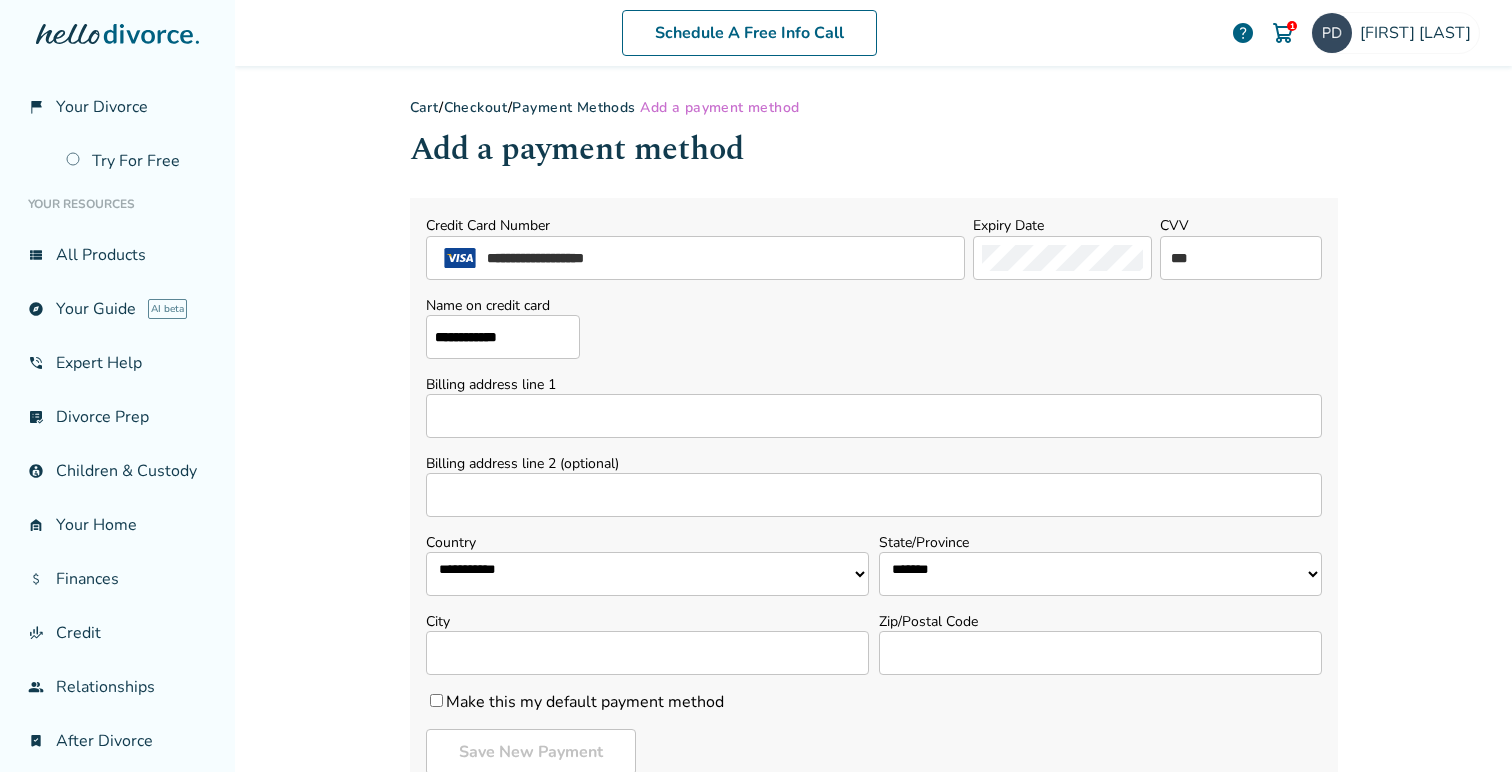 type on "**********" 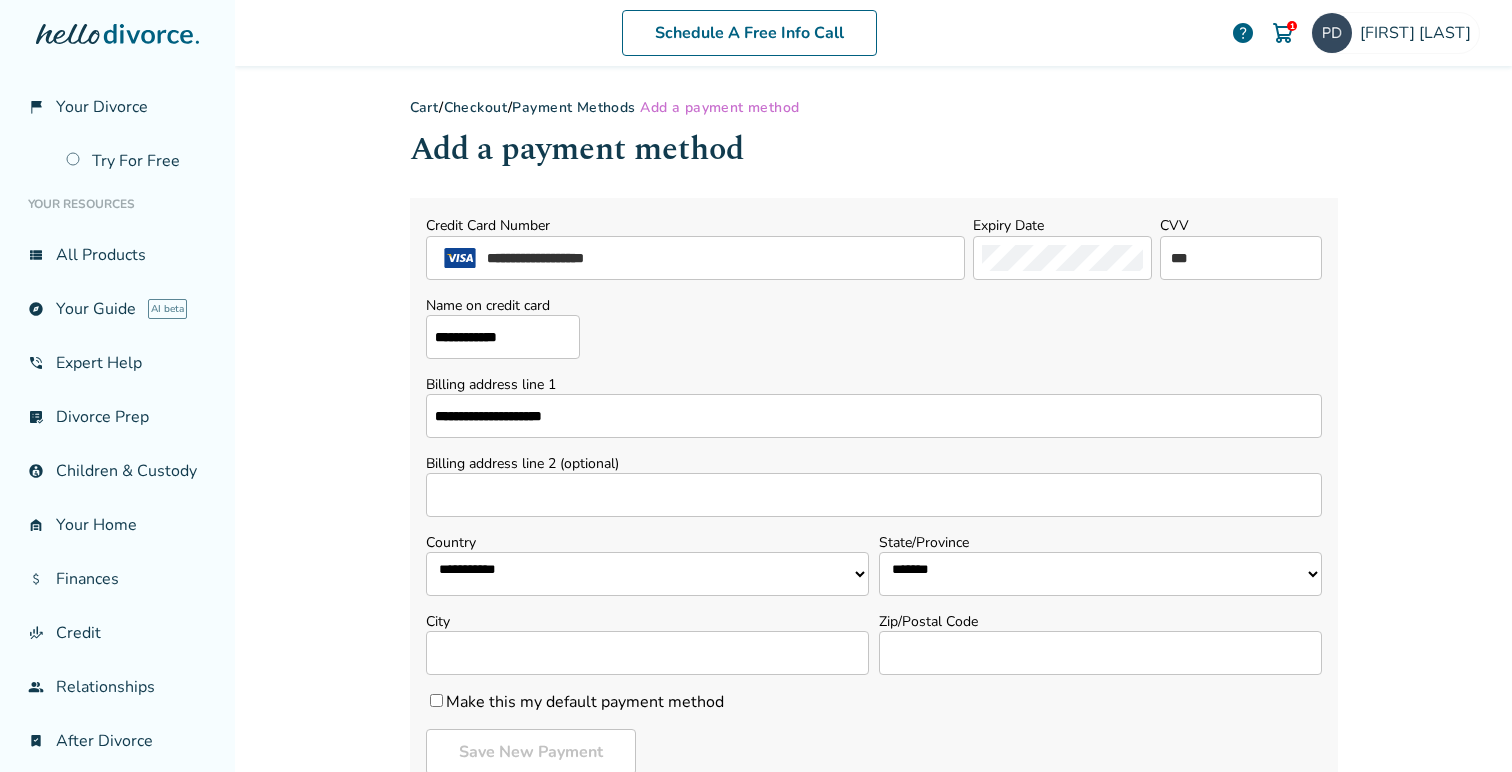 type on "******" 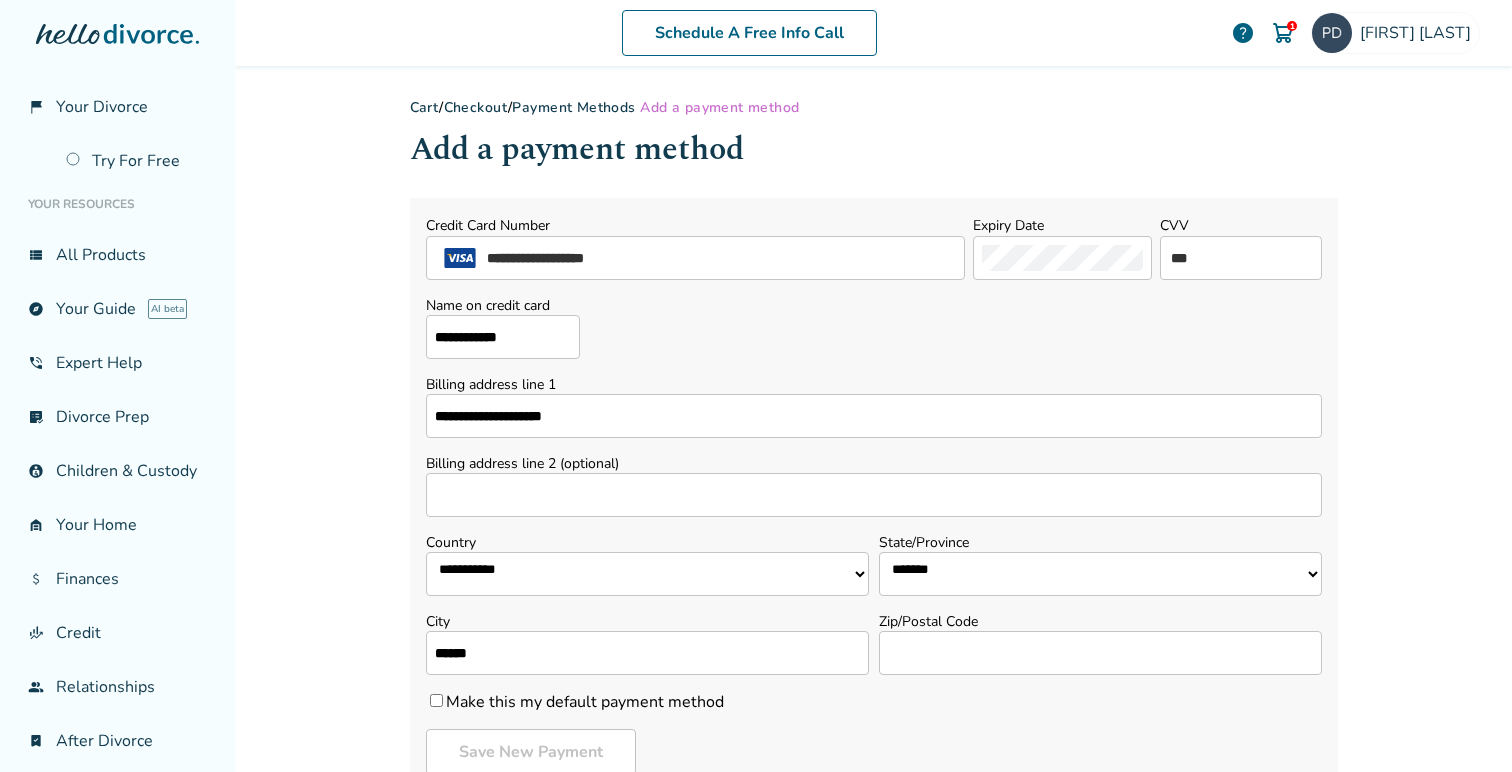 type on "*****" 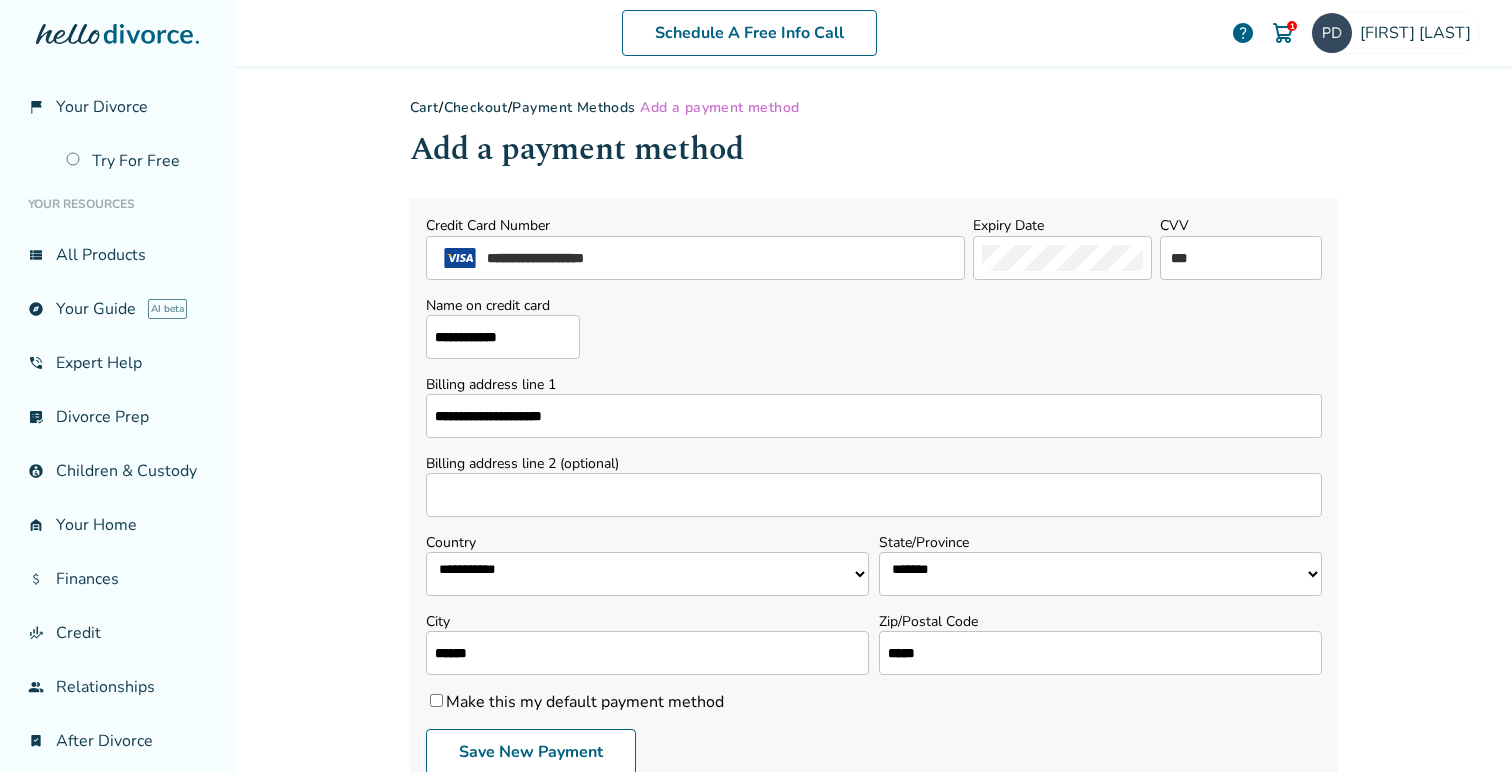 click on "**********" at bounding box center (1100, 574) 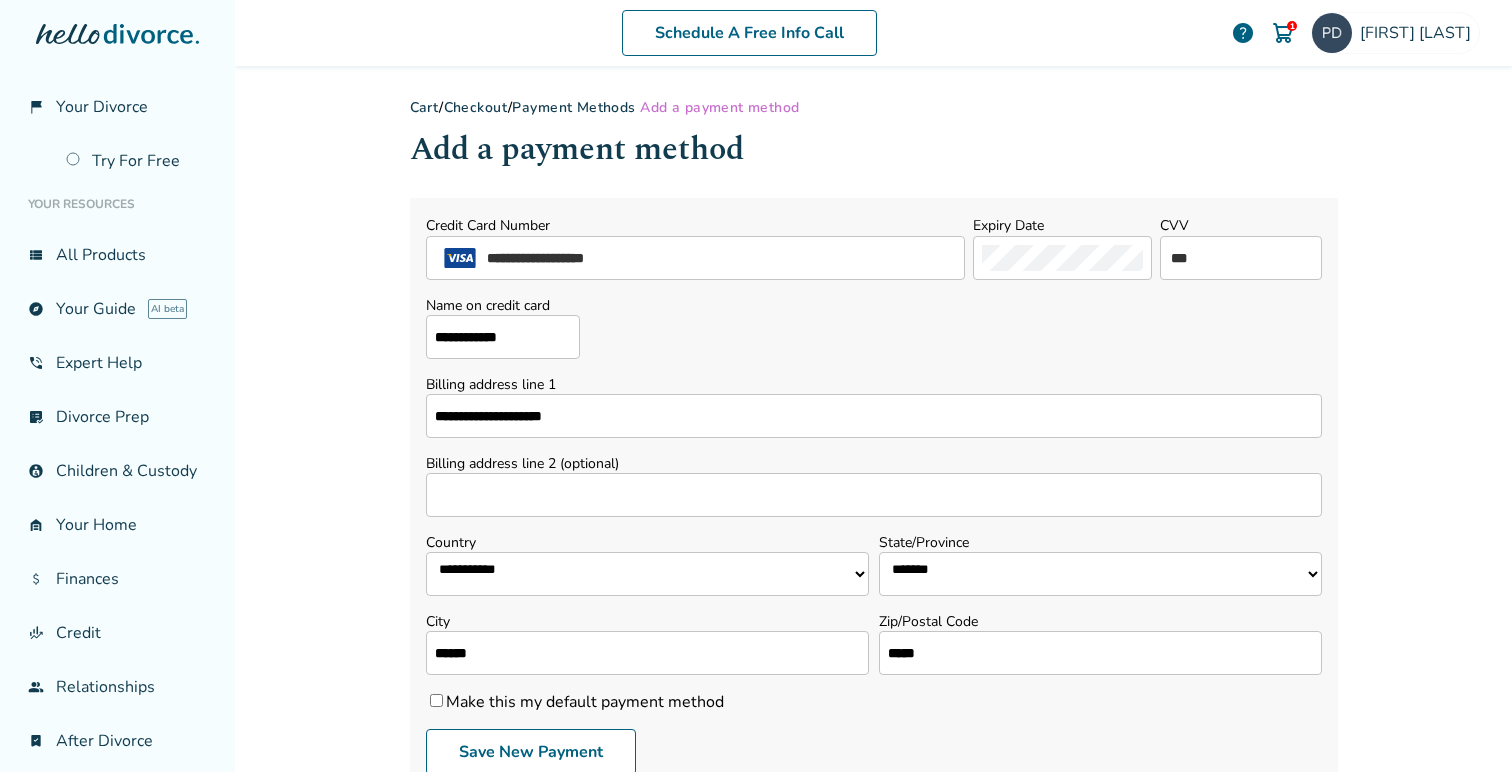 select on "**" 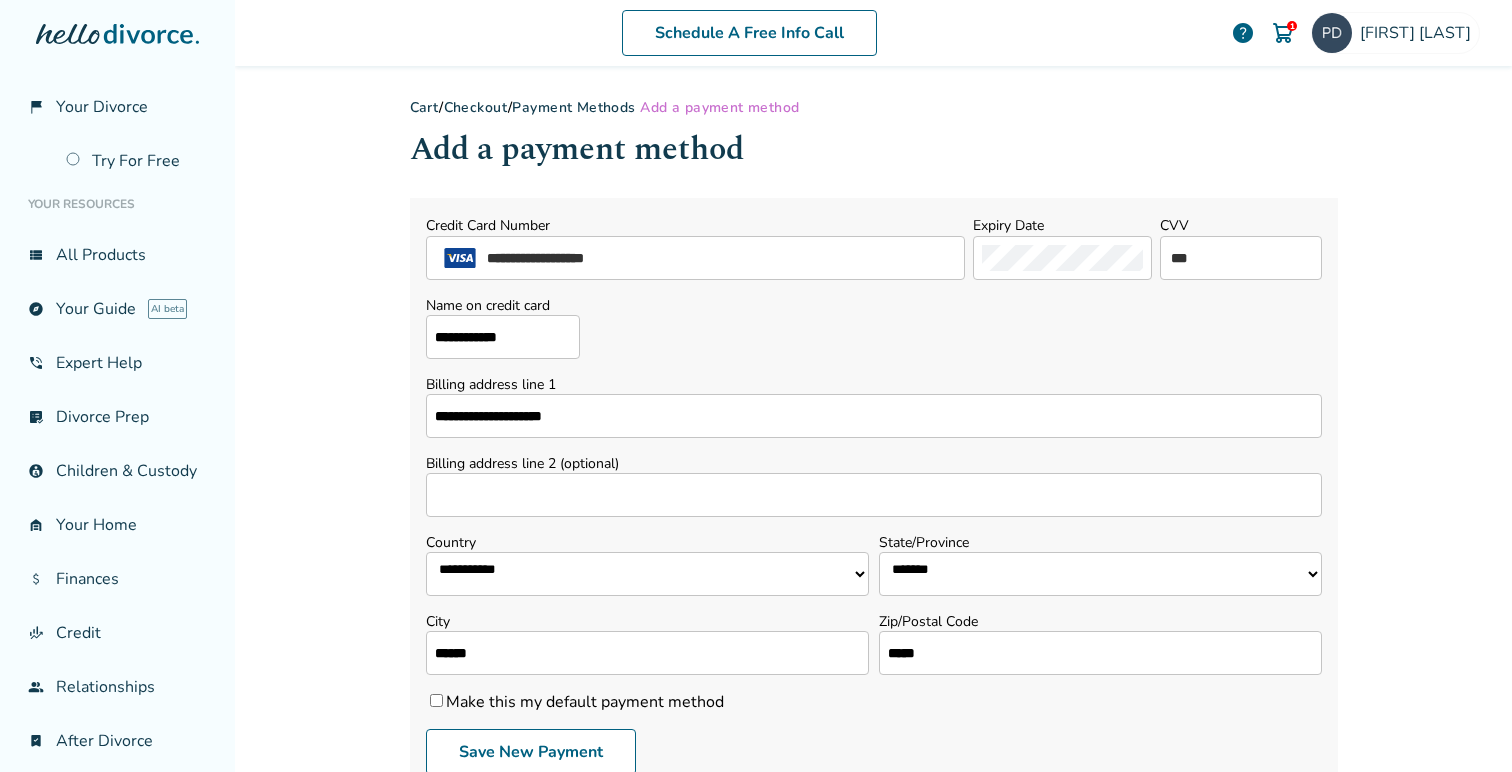 click on "Billing address line 2 (optional)" at bounding box center (874, 463) 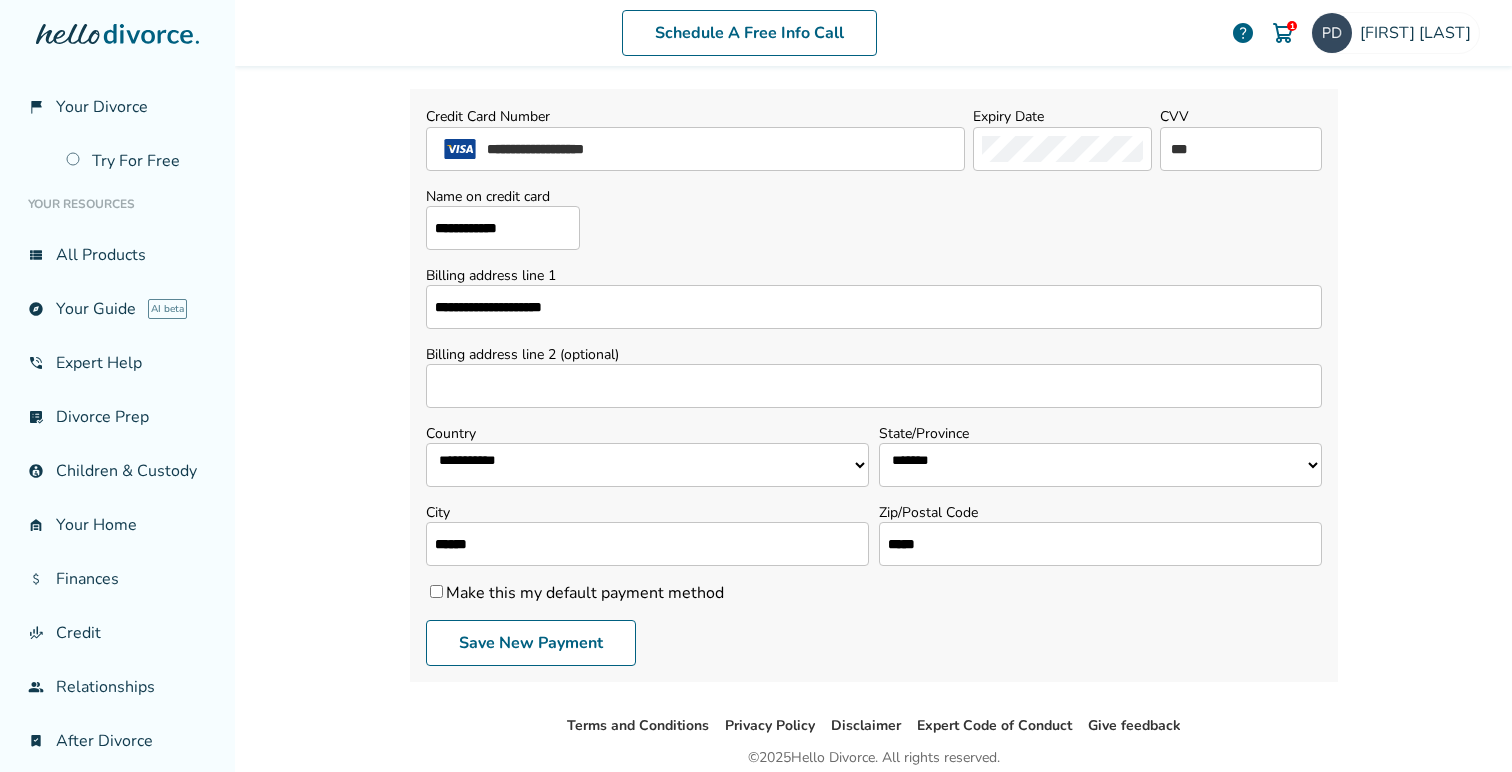 scroll, scrollTop: 120, scrollLeft: 0, axis: vertical 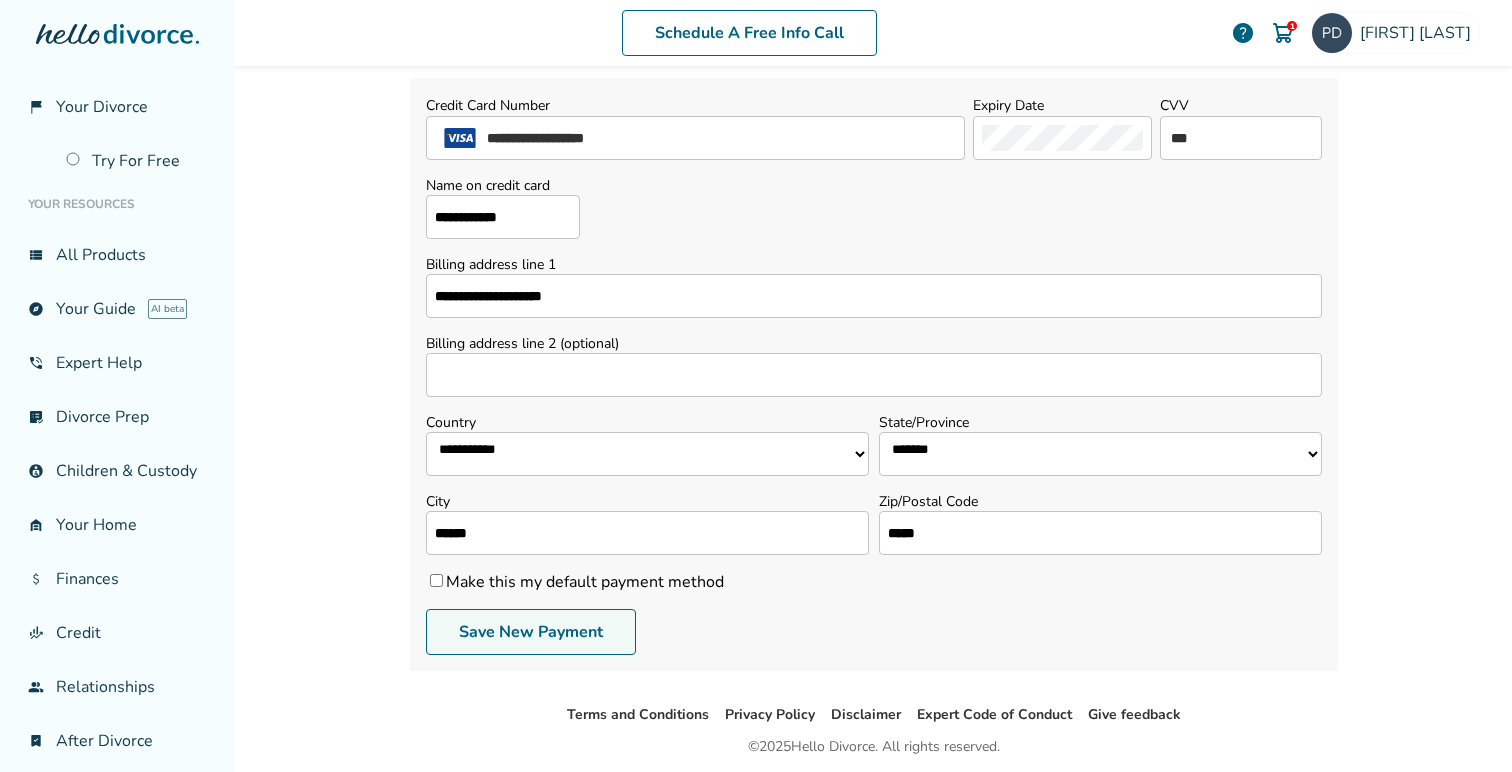 click on "Save New Payment" at bounding box center (531, 632) 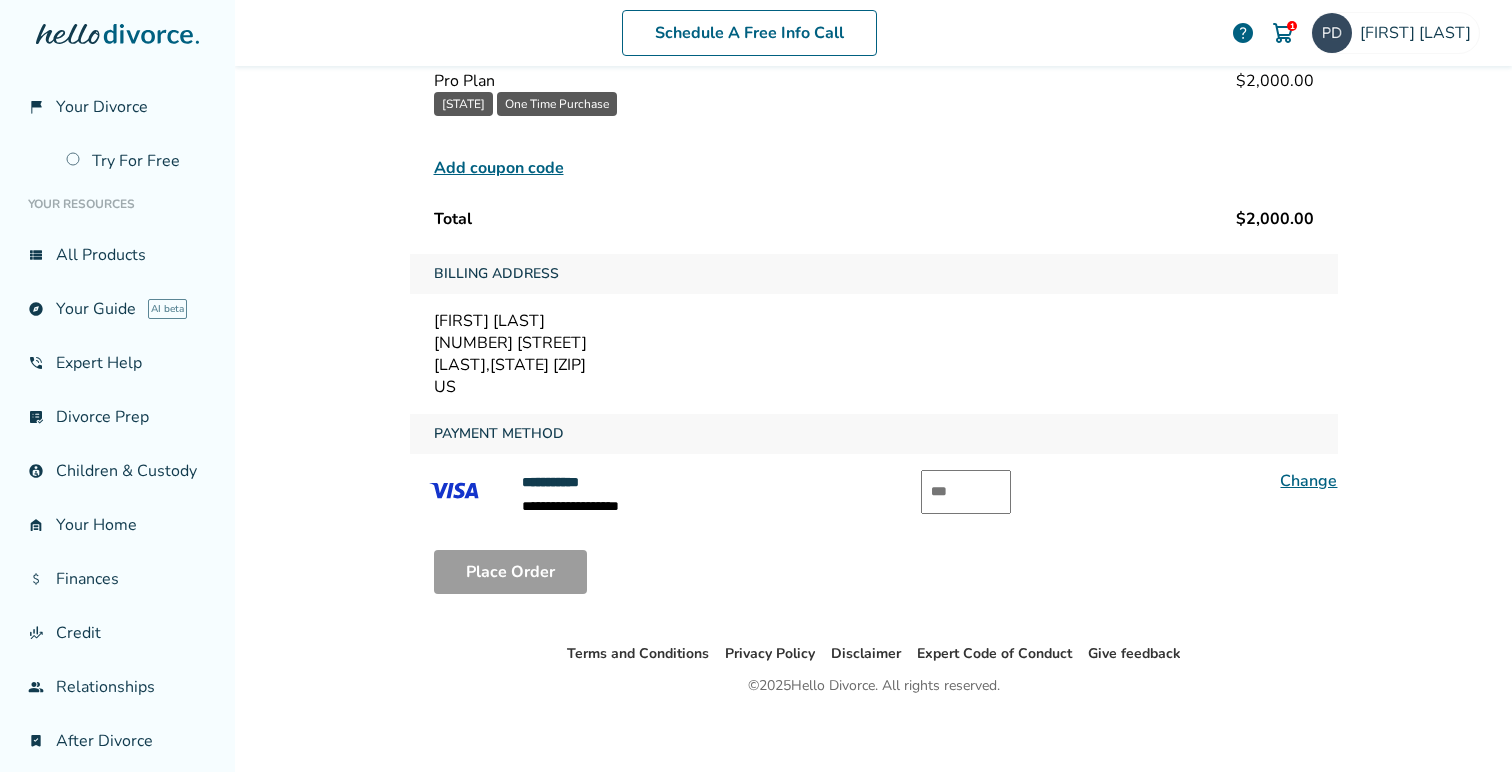 scroll, scrollTop: 198, scrollLeft: 0, axis: vertical 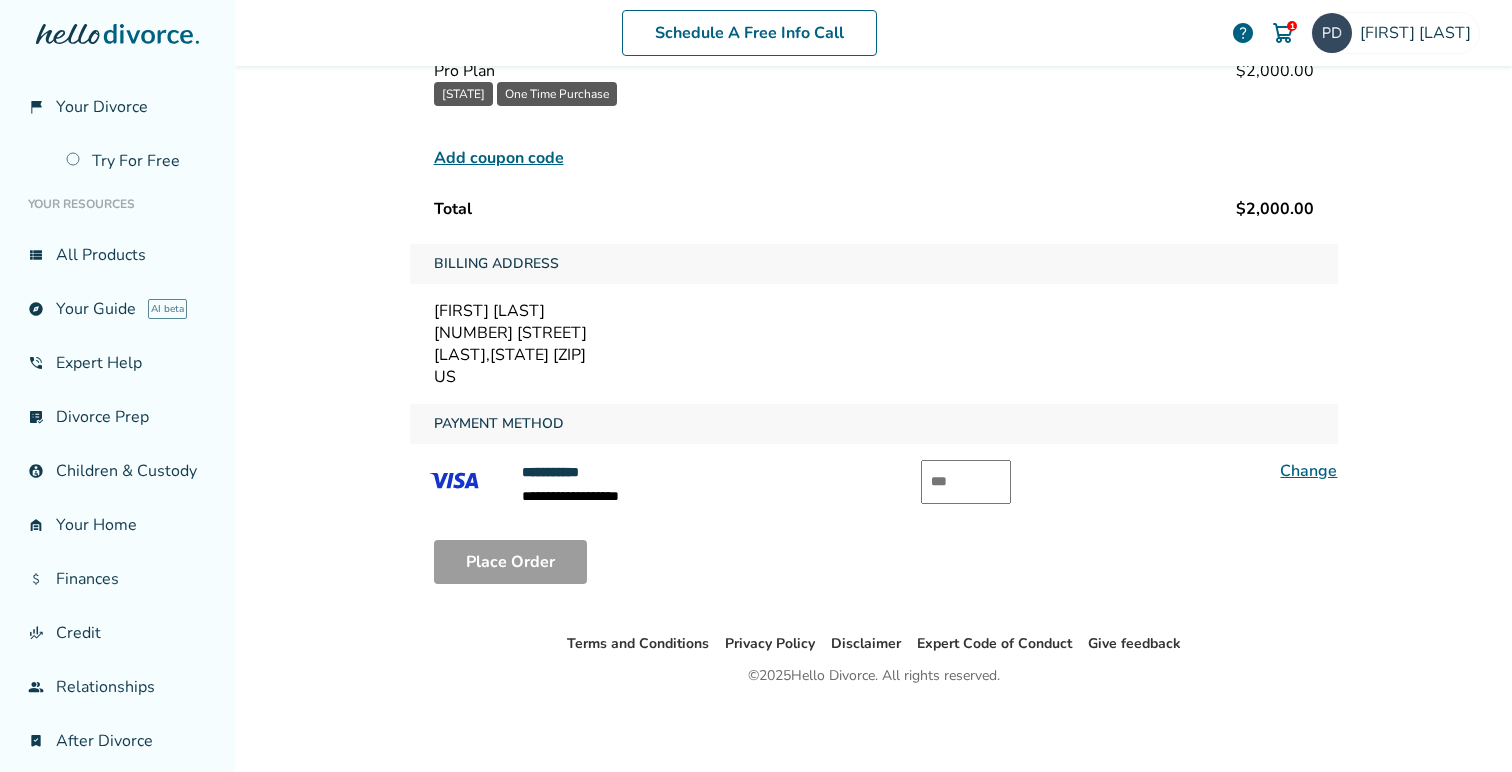 click at bounding box center [966, 482] 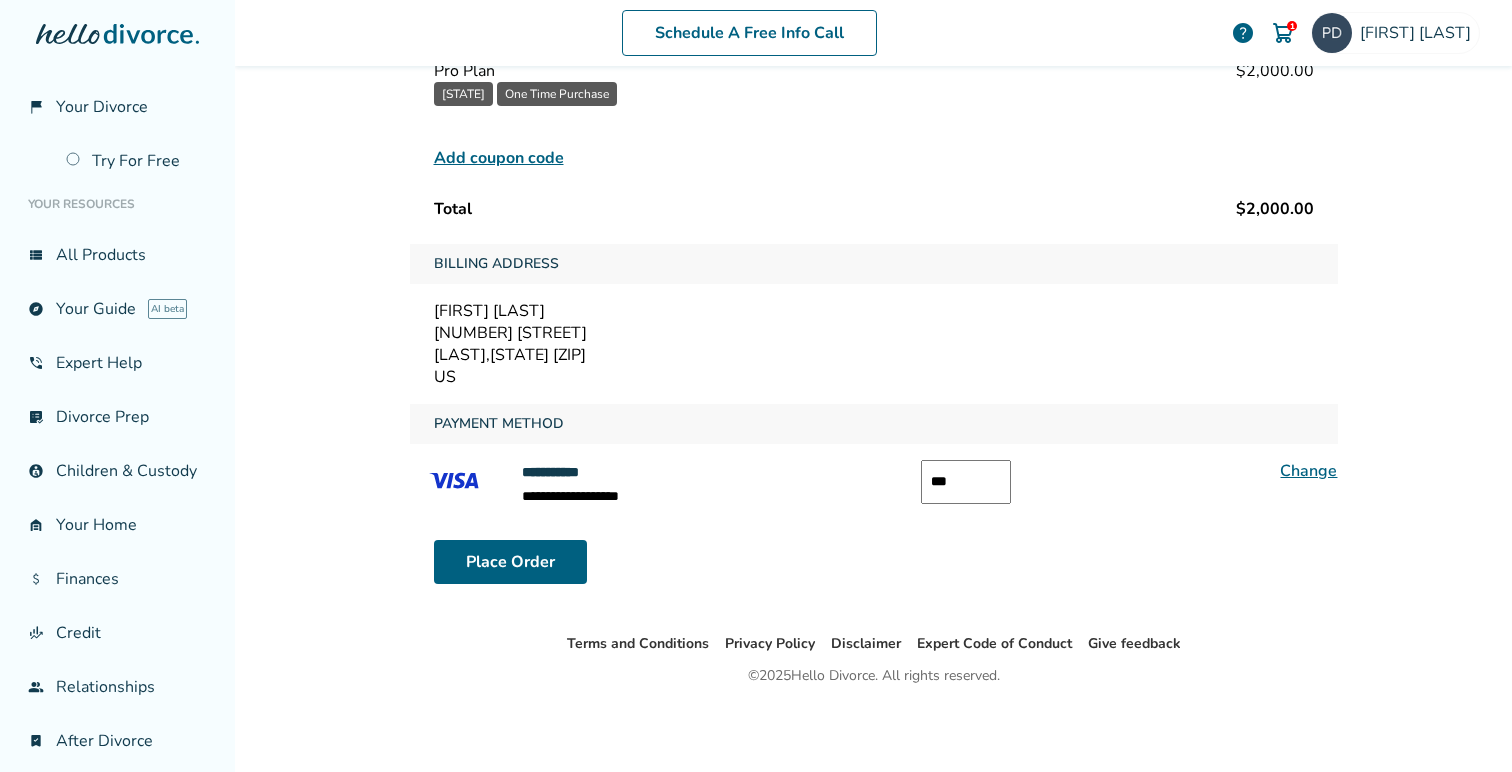 type on "***" 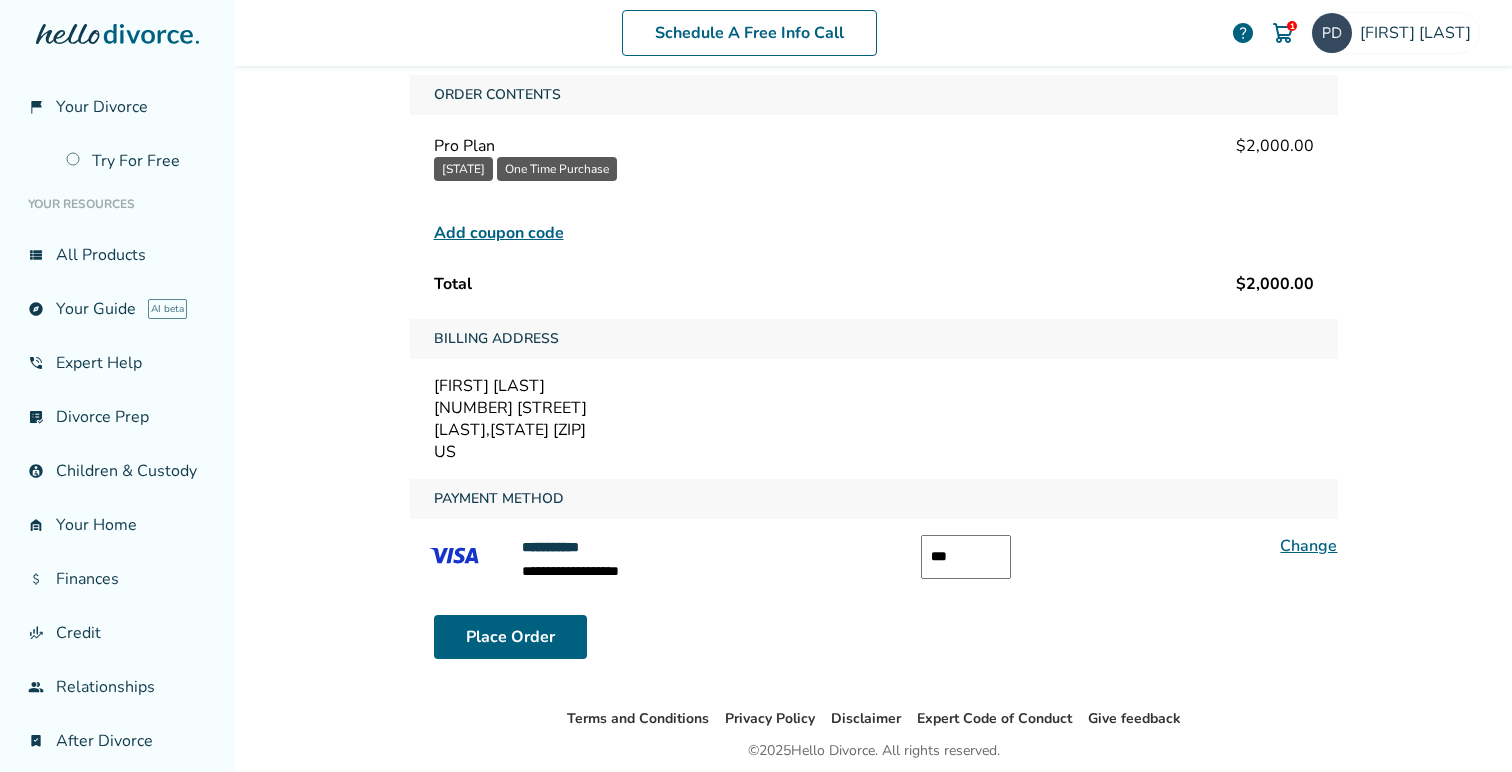 scroll, scrollTop: 198, scrollLeft: 0, axis: vertical 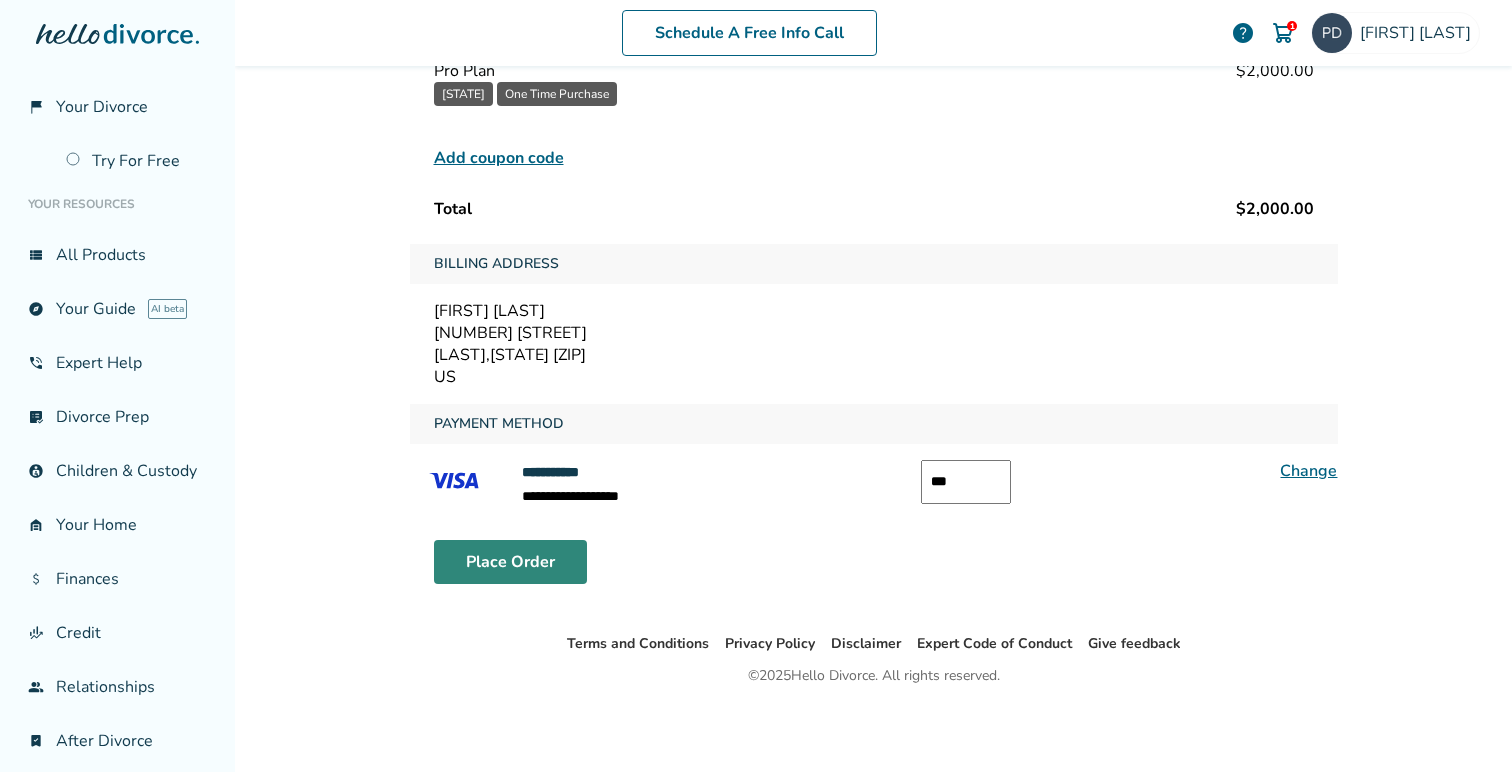 click on "Place Order" at bounding box center (510, 562) 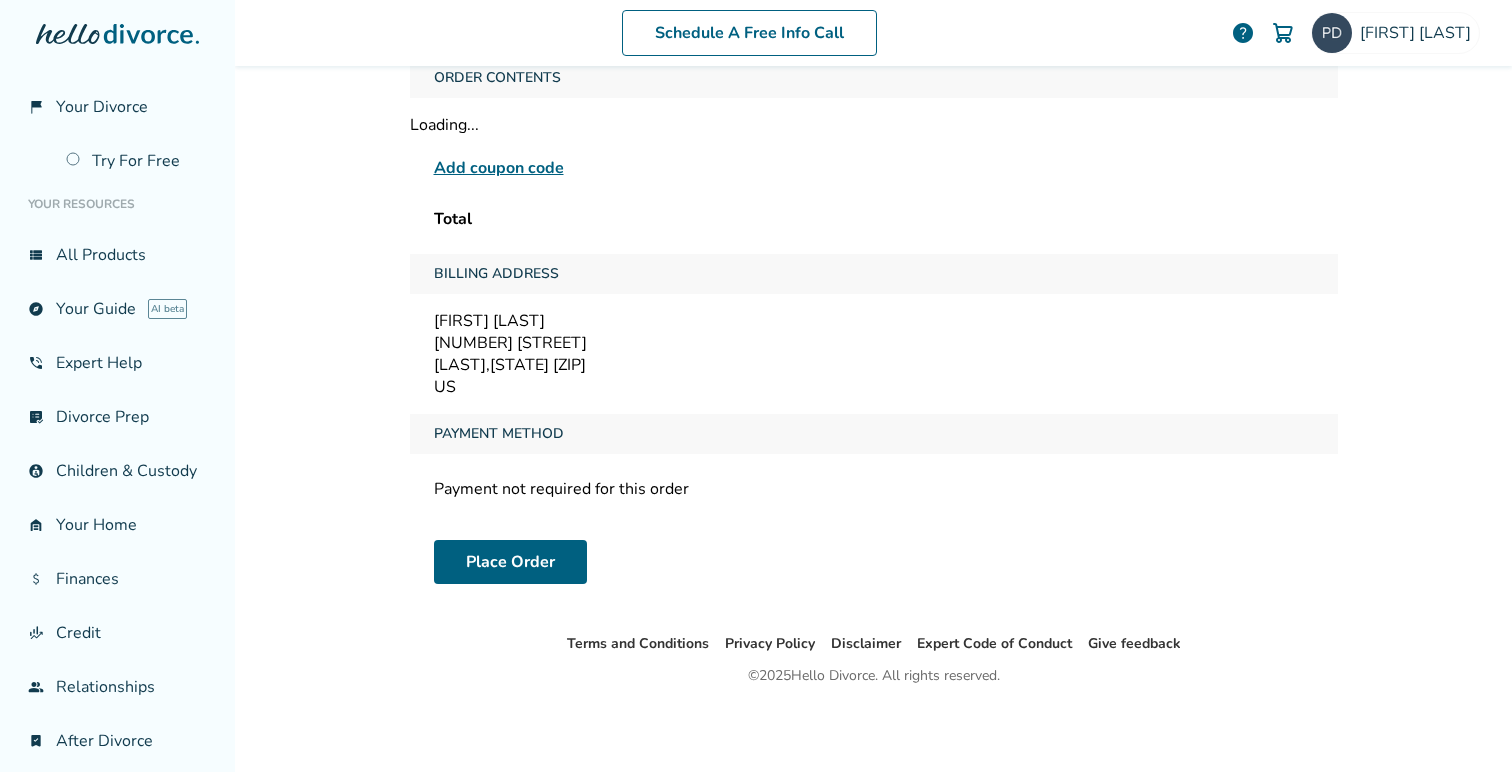 scroll, scrollTop: 98, scrollLeft: 0, axis: vertical 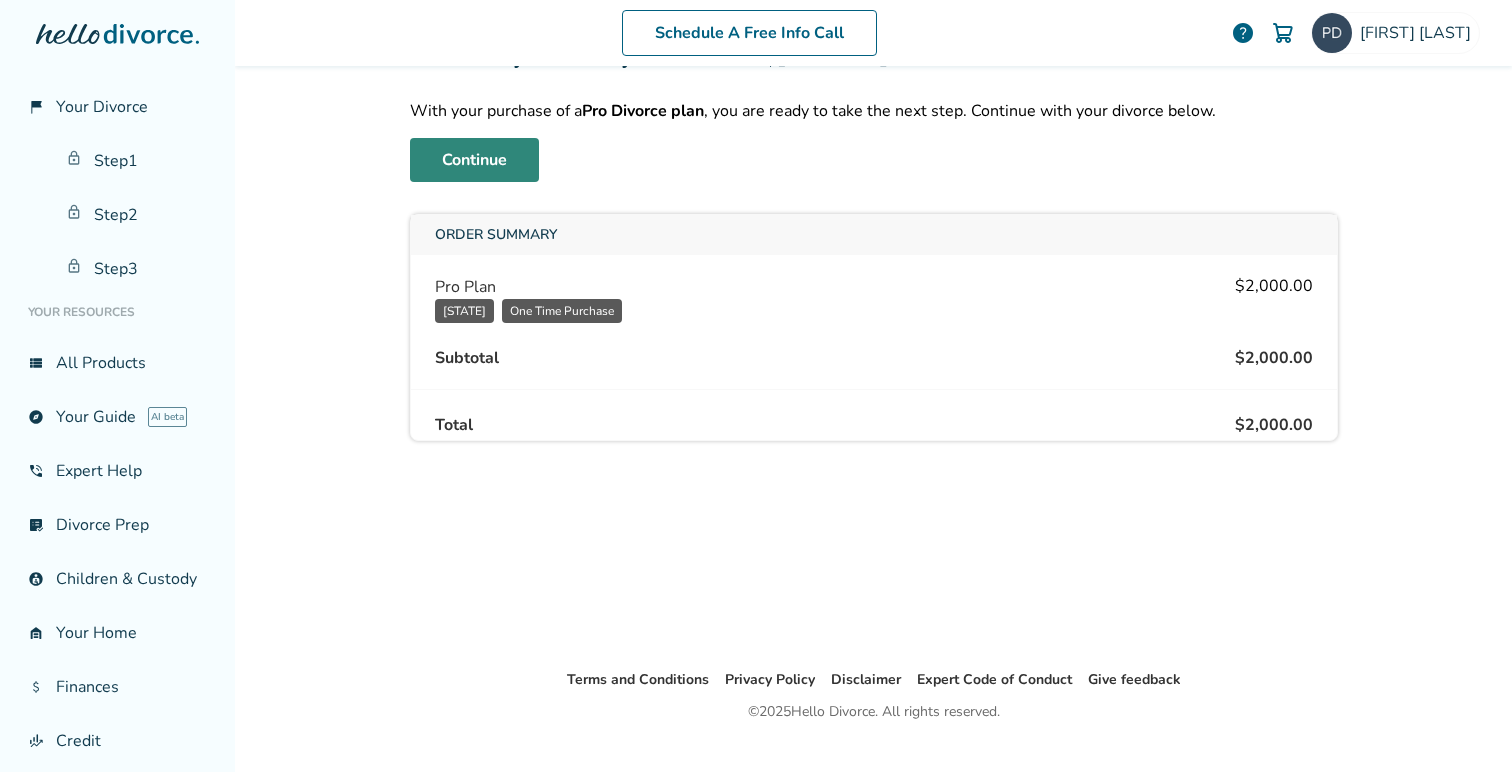 click on "Continue" at bounding box center [474, 160] 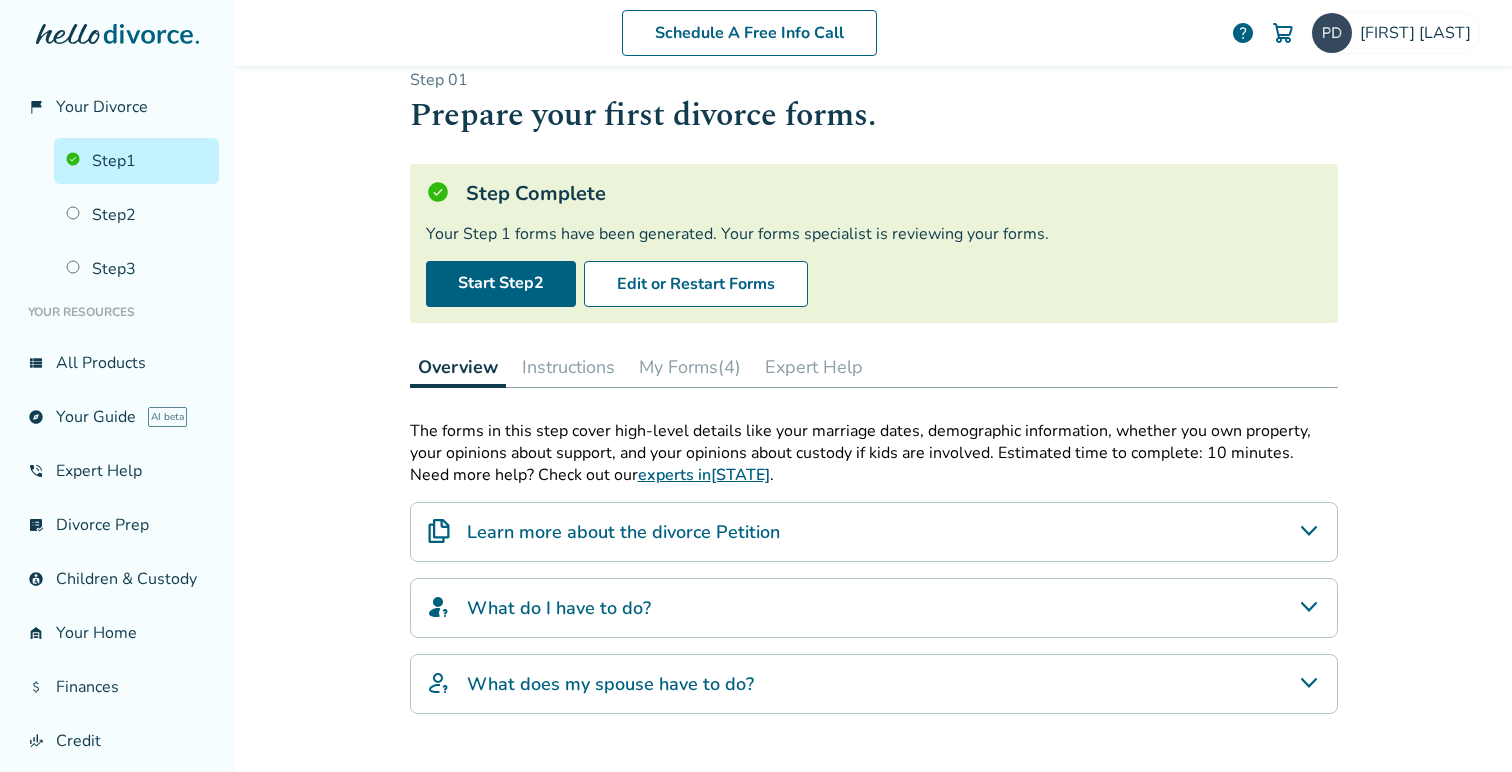 scroll, scrollTop: 35, scrollLeft: 0, axis: vertical 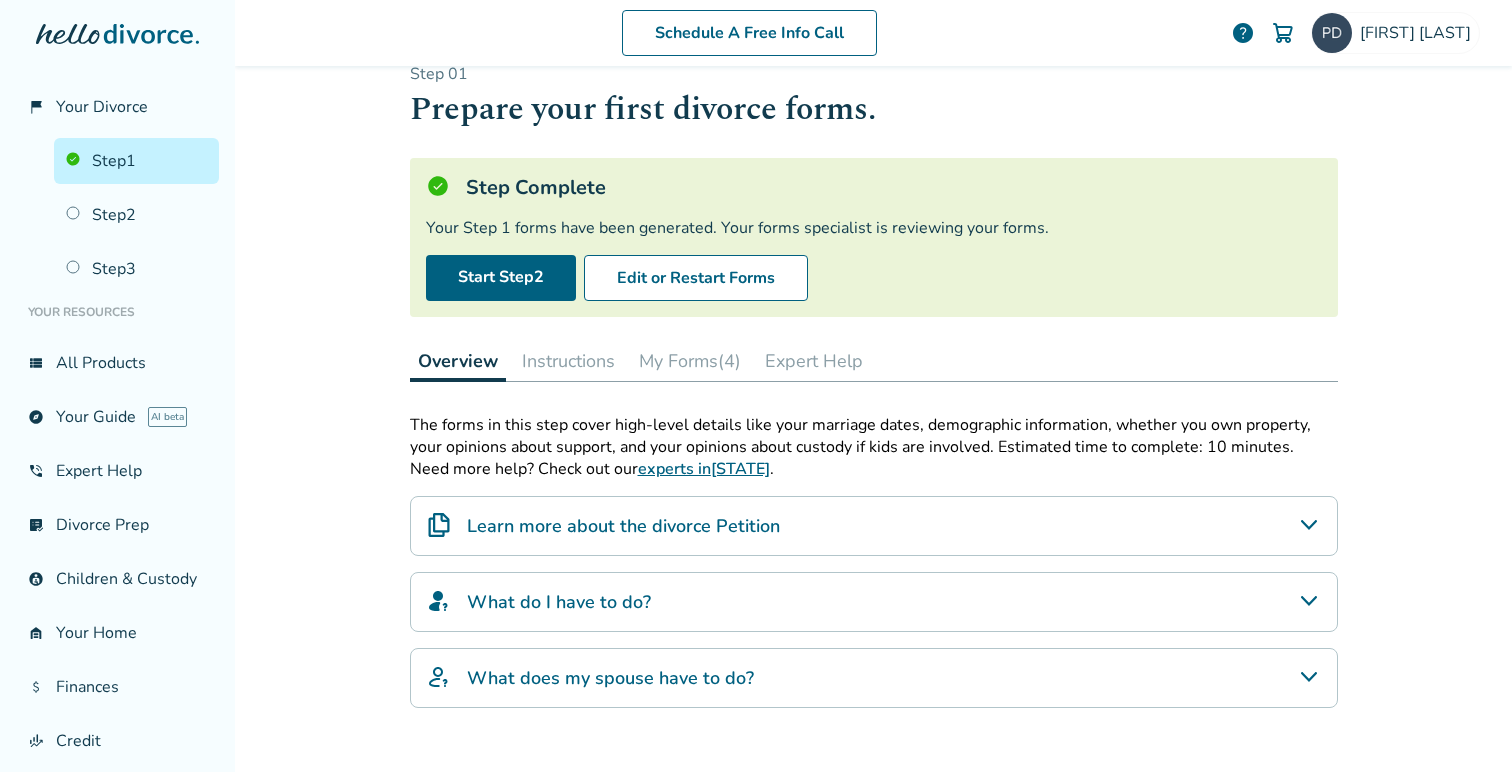 click 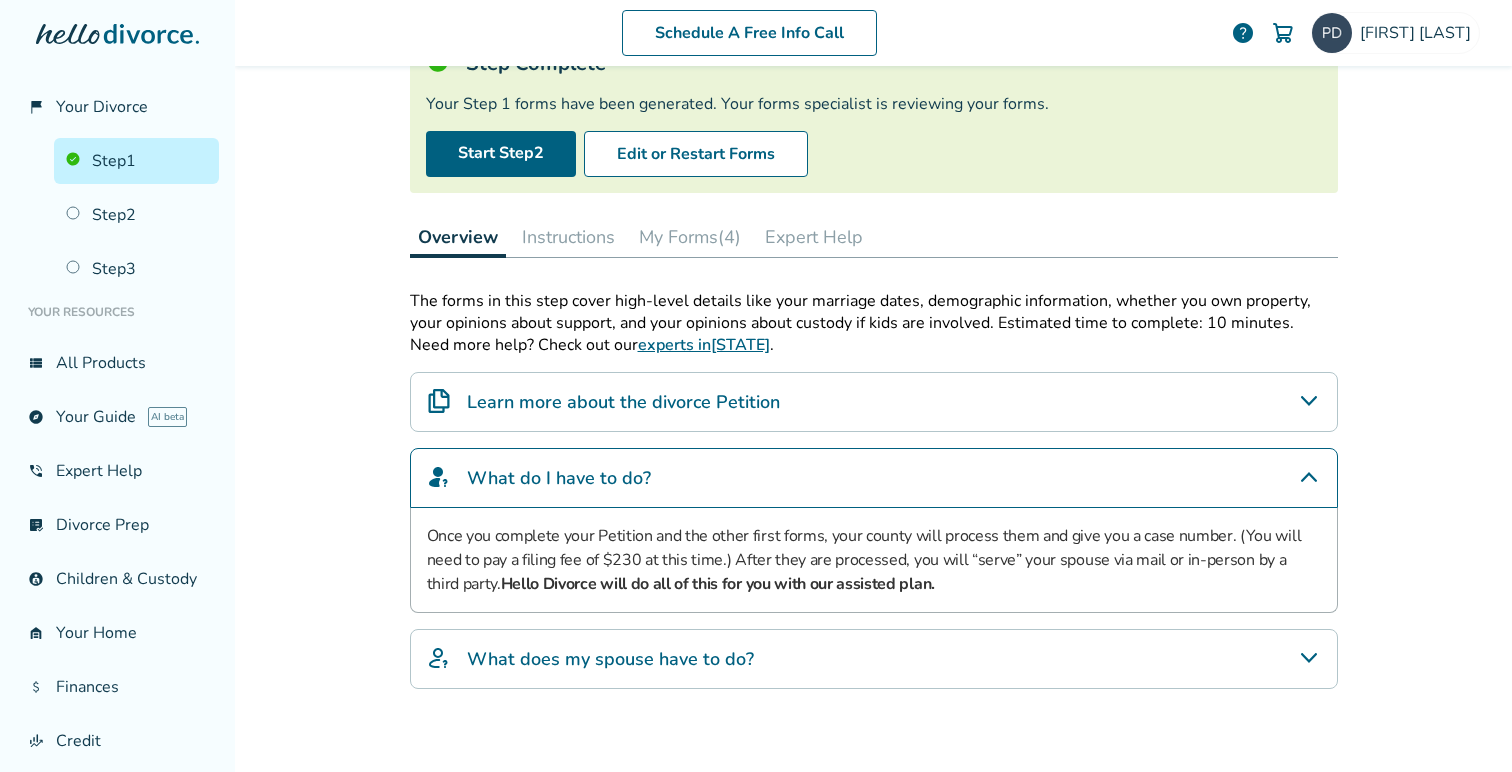 scroll, scrollTop: 163, scrollLeft: 0, axis: vertical 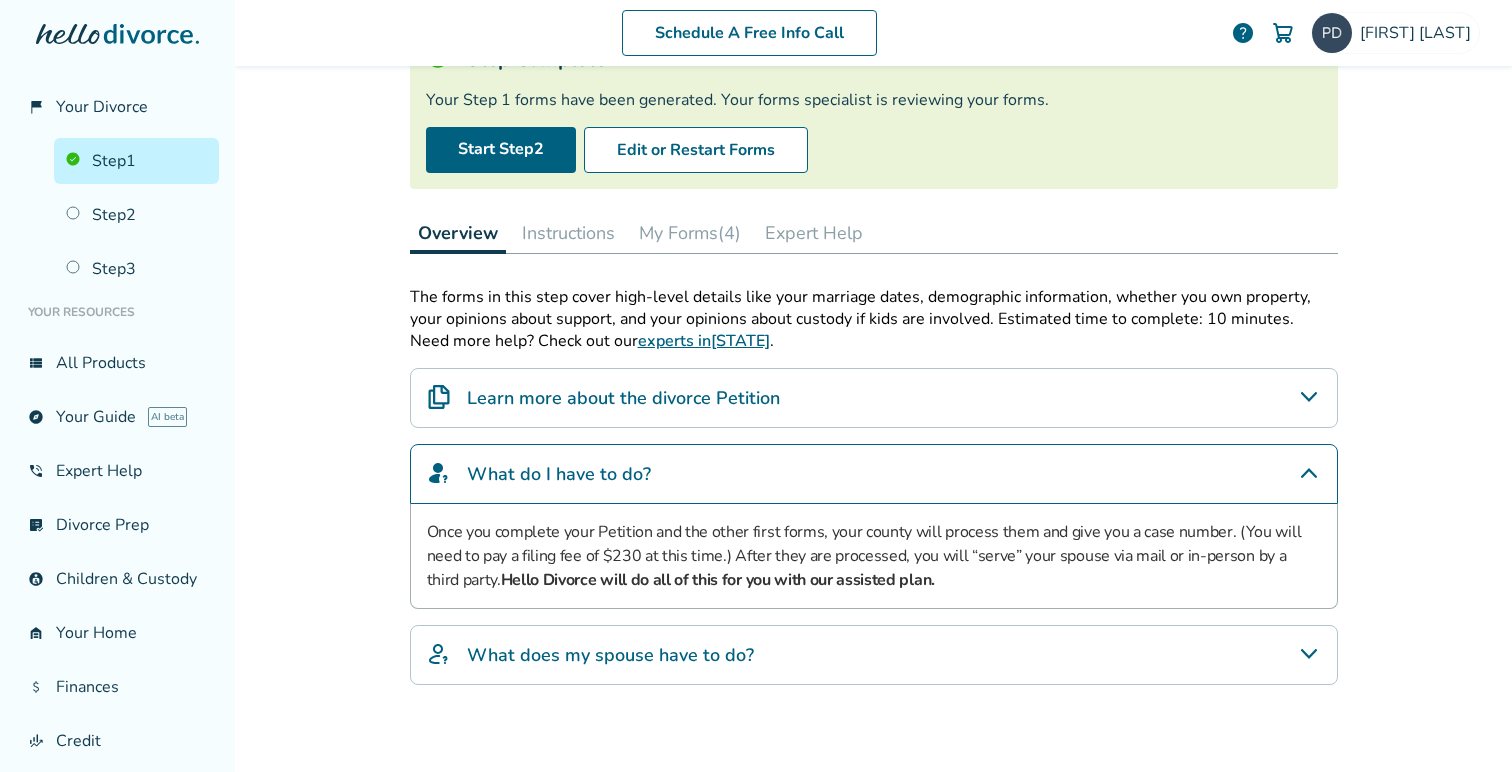 click on "What does my spouse have to do?" at bounding box center [874, 655] 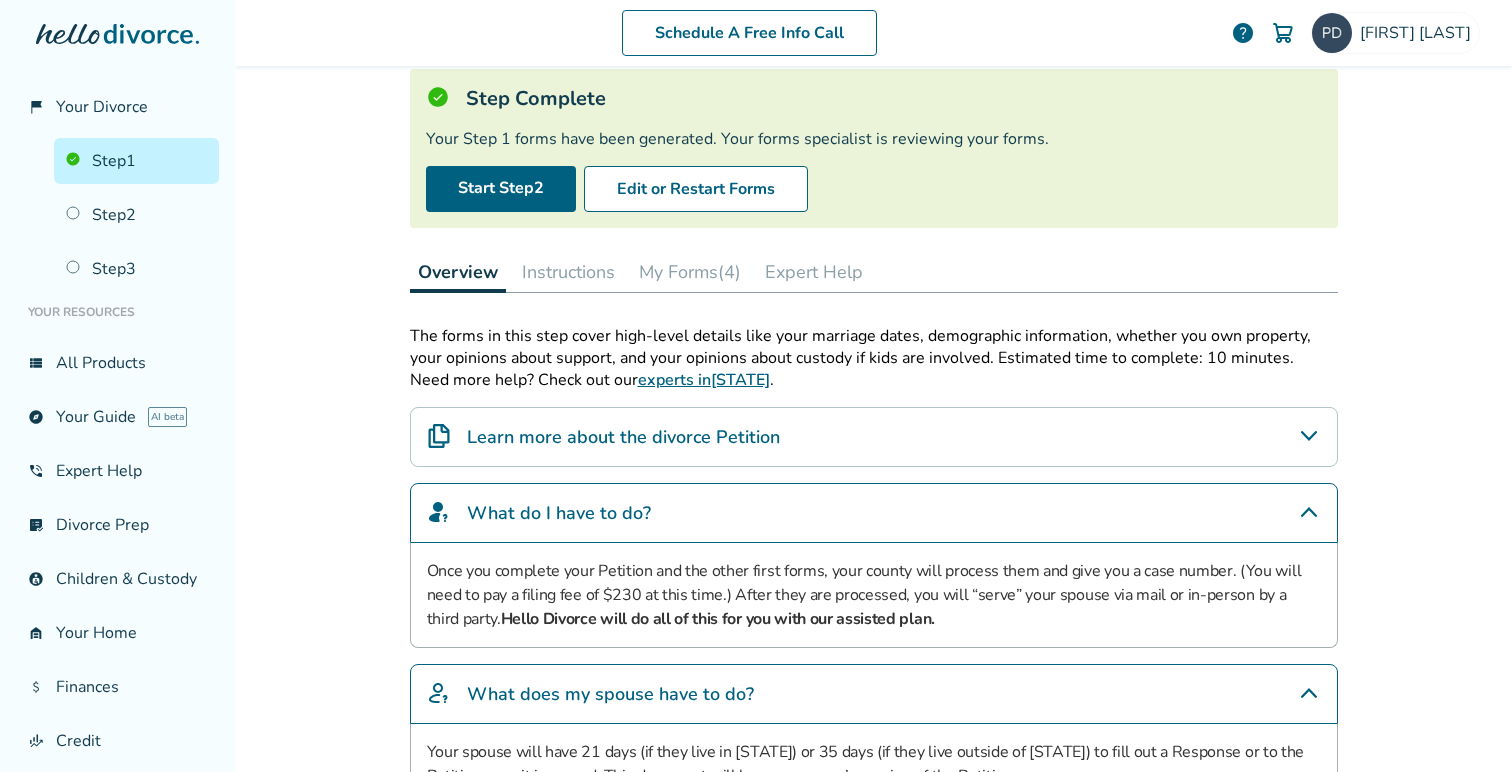 scroll, scrollTop: 120, scrollLeft: 0, axis: vertical 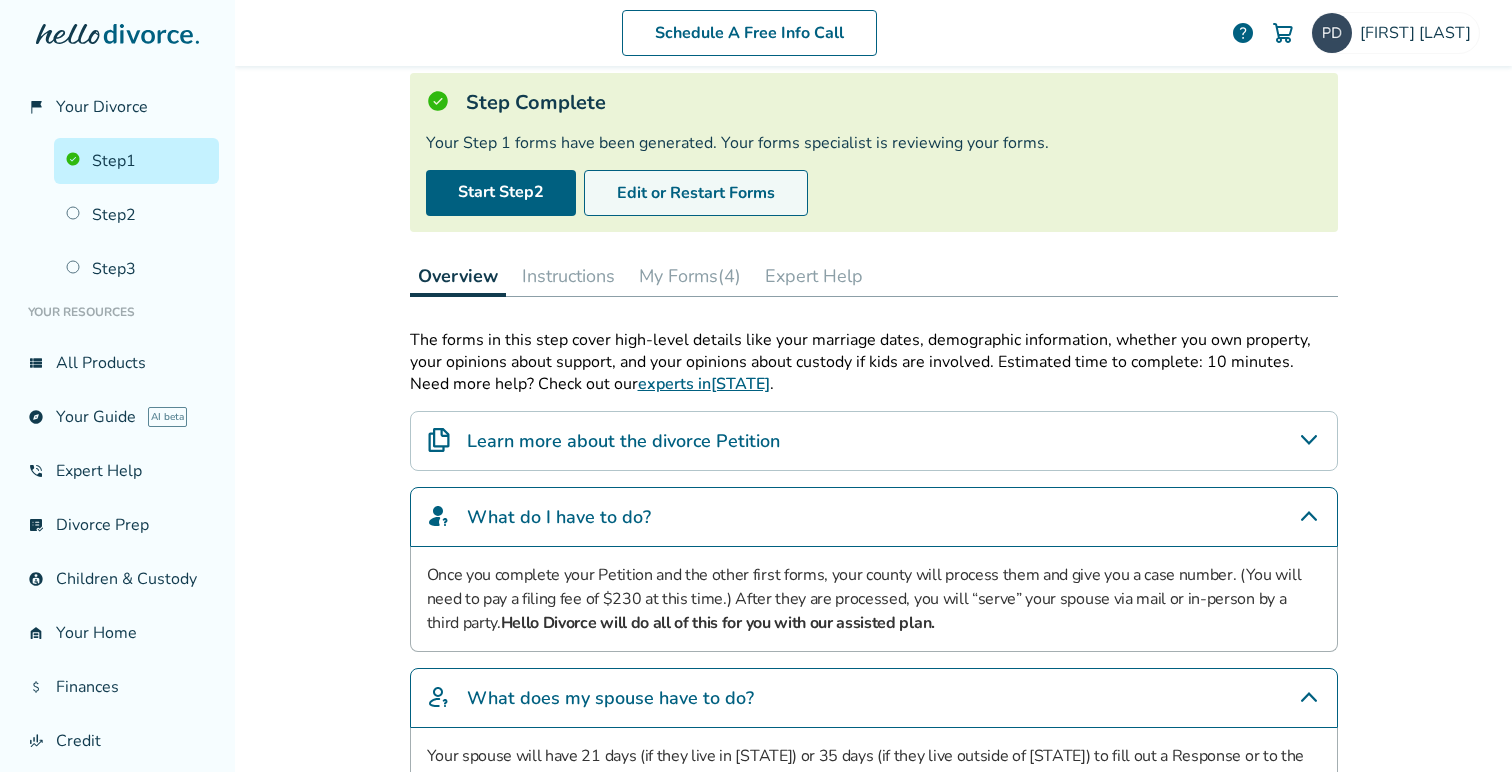 click on "Edit or Restart Forms" at bounding box center (696, 193) 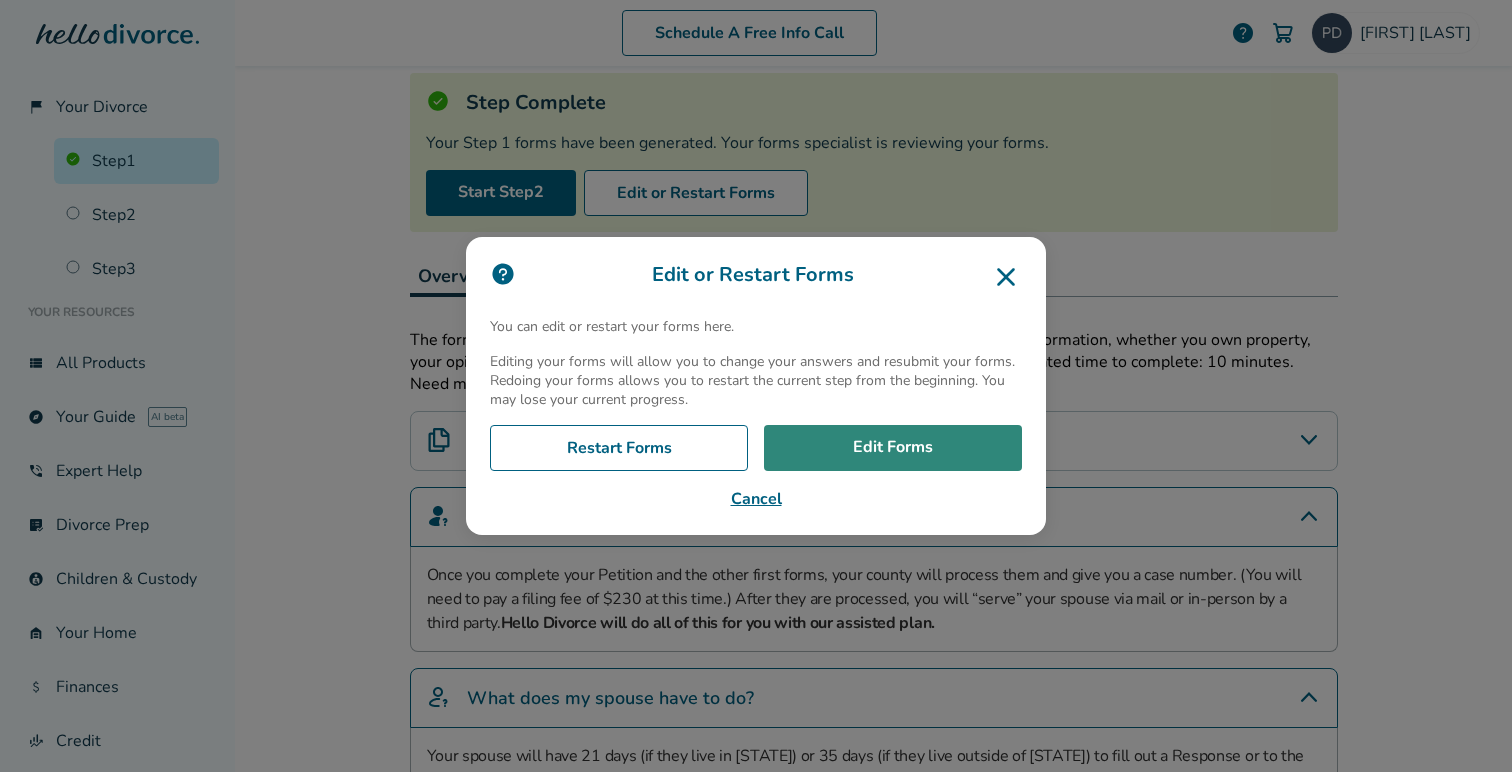 click on "Edit Forms" at bounding box center [893, 448] 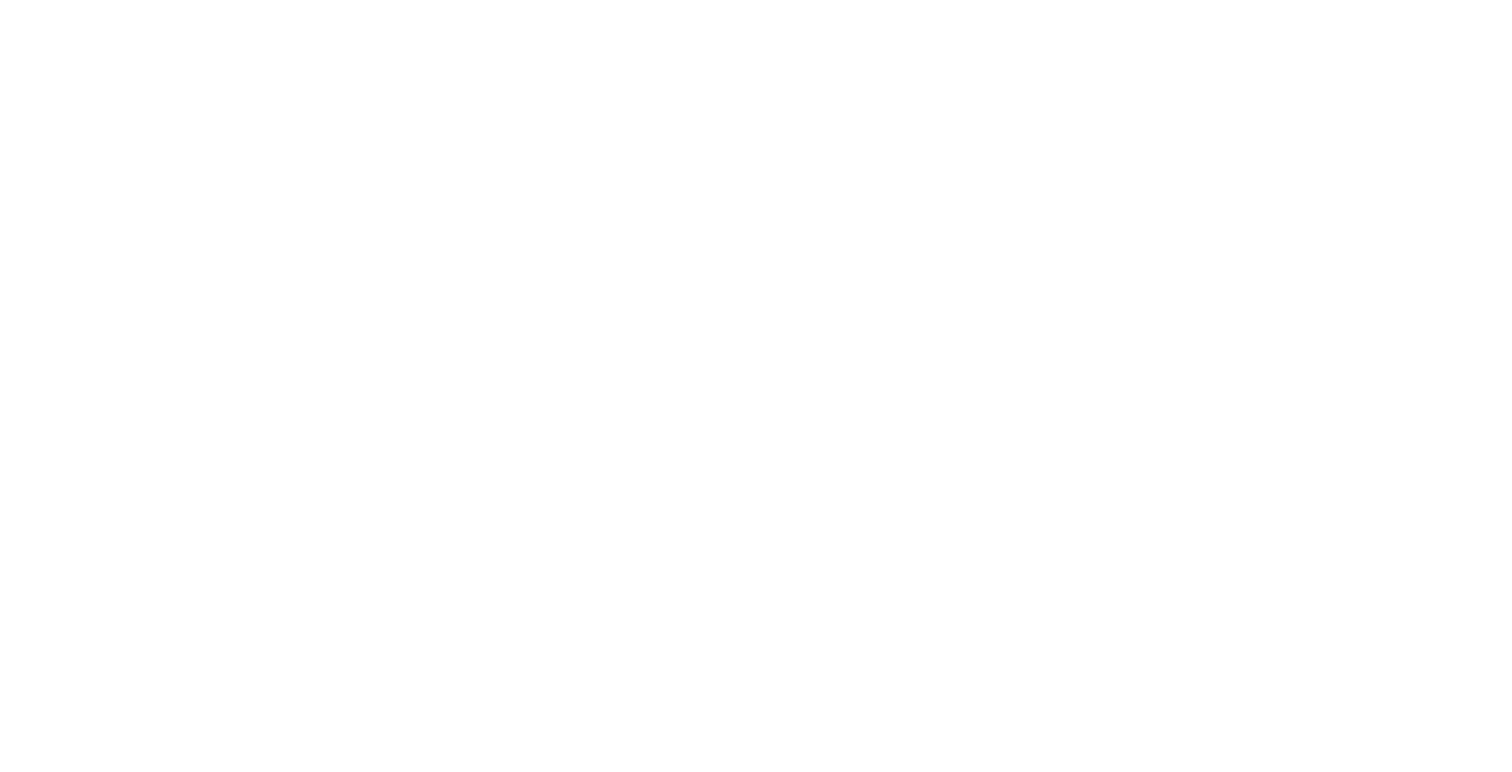 scroll, scrollTop: 0, scrollLeft: 0, axis: both 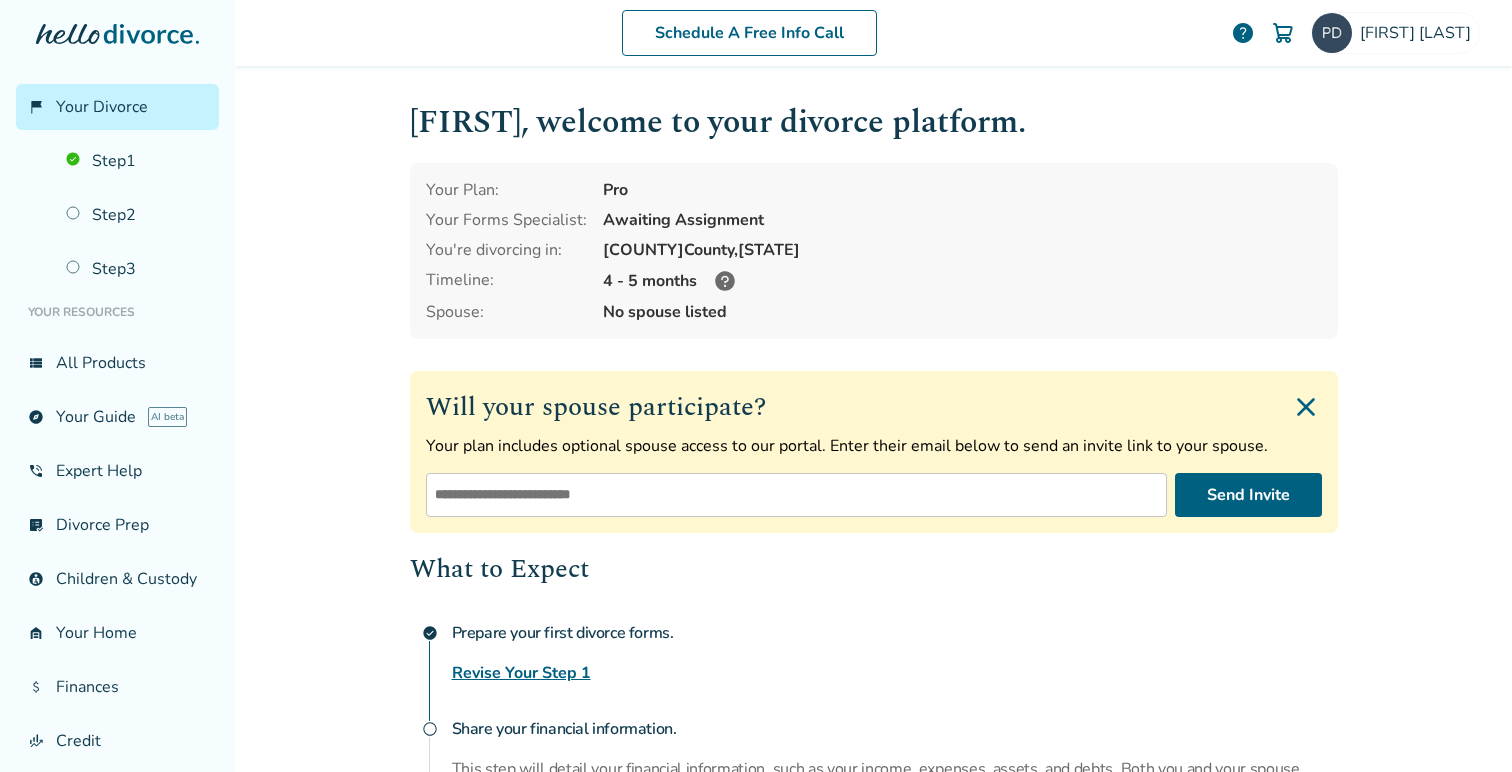 click 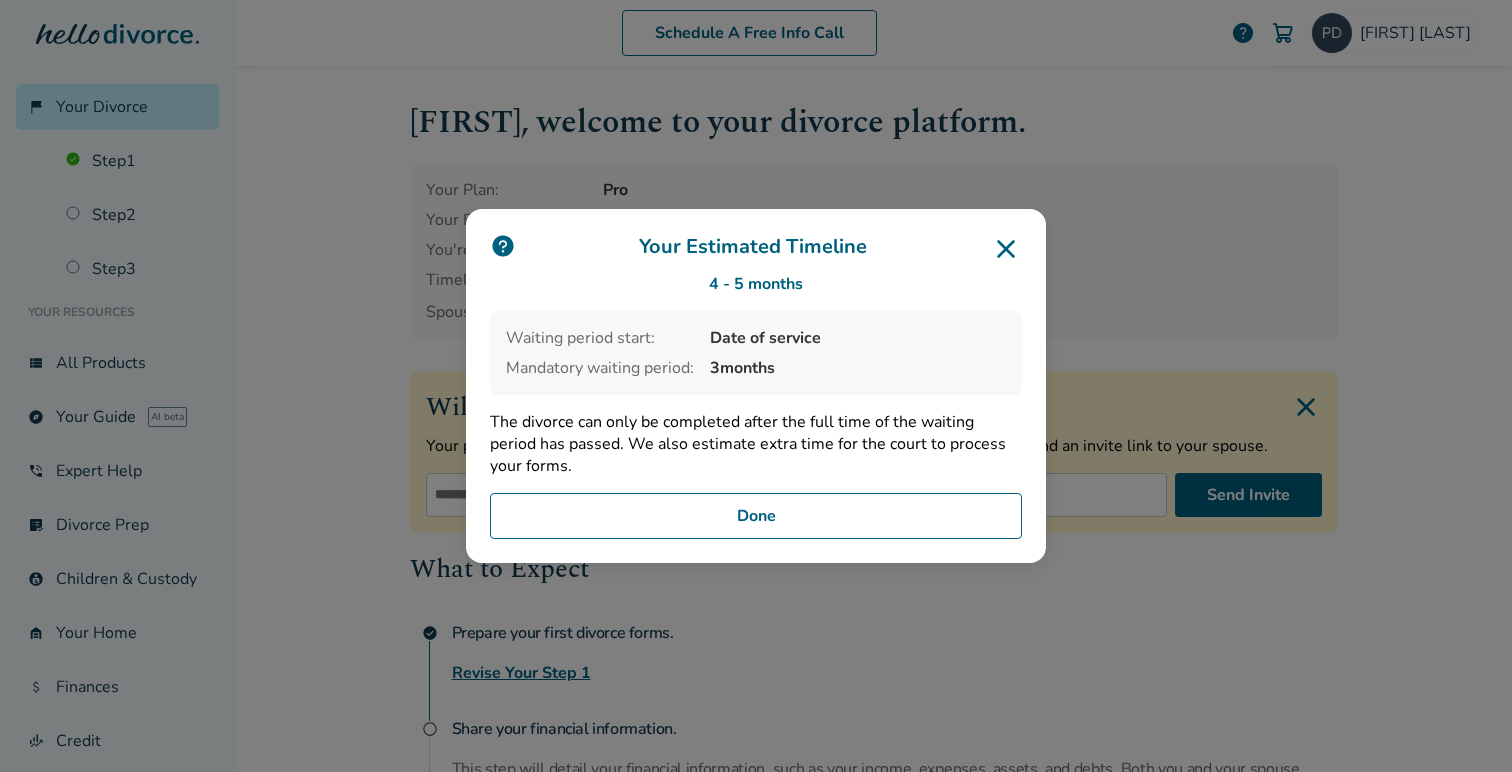 click on "Done" at bounding box center [756, 516] 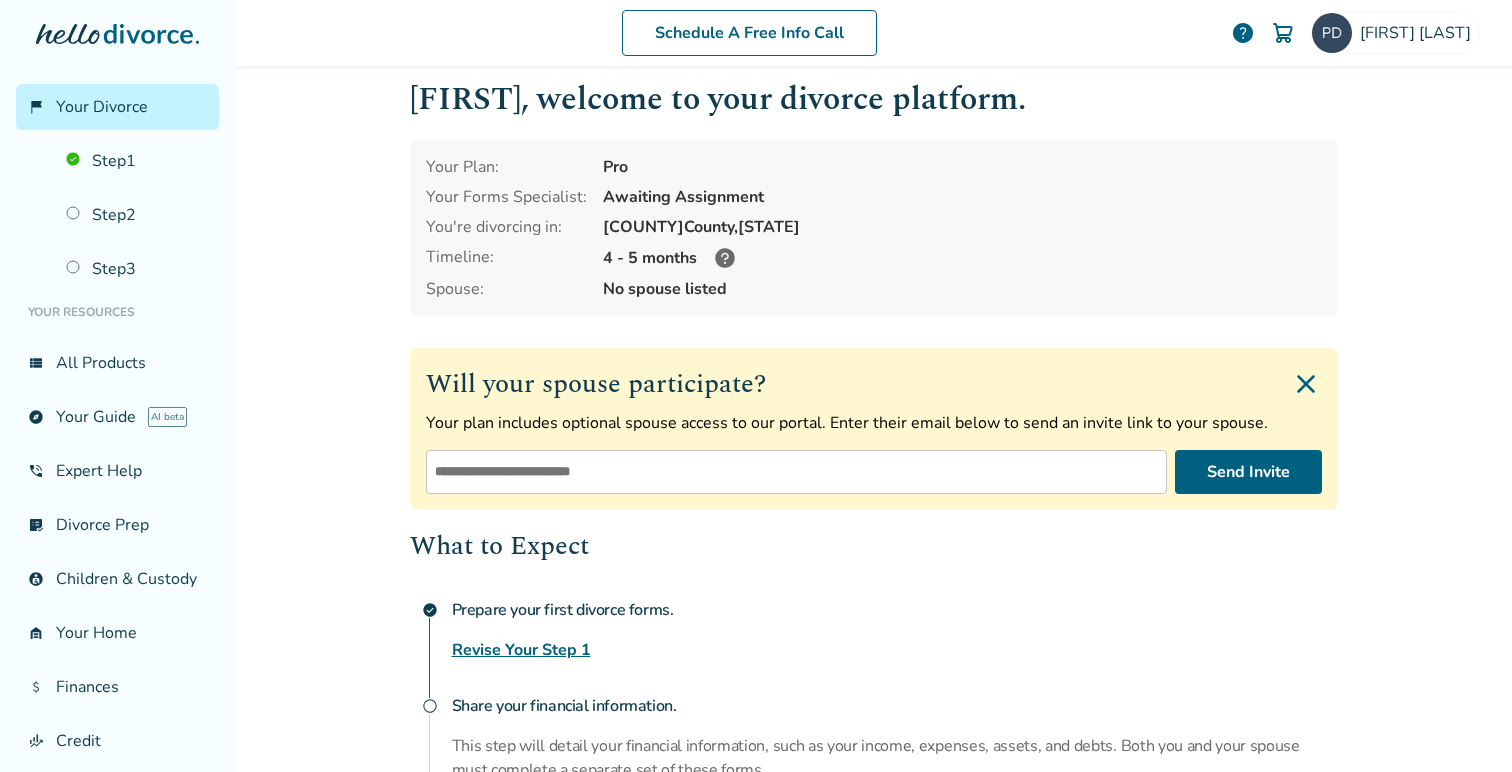 scroll, scrollTop: 0, scrollLeft: 0, axis: both 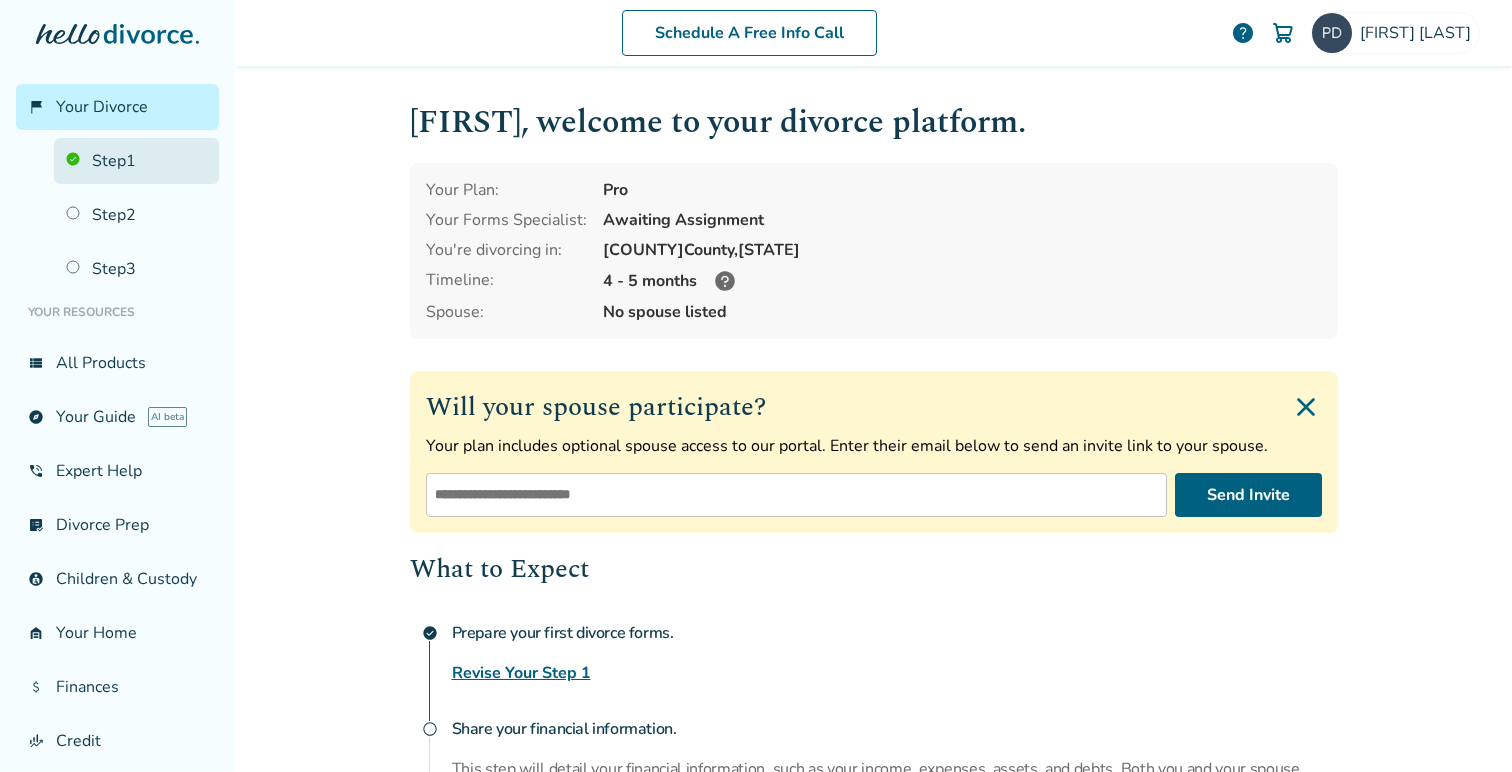 click on "Step  1" at bounding box center [136, 161] 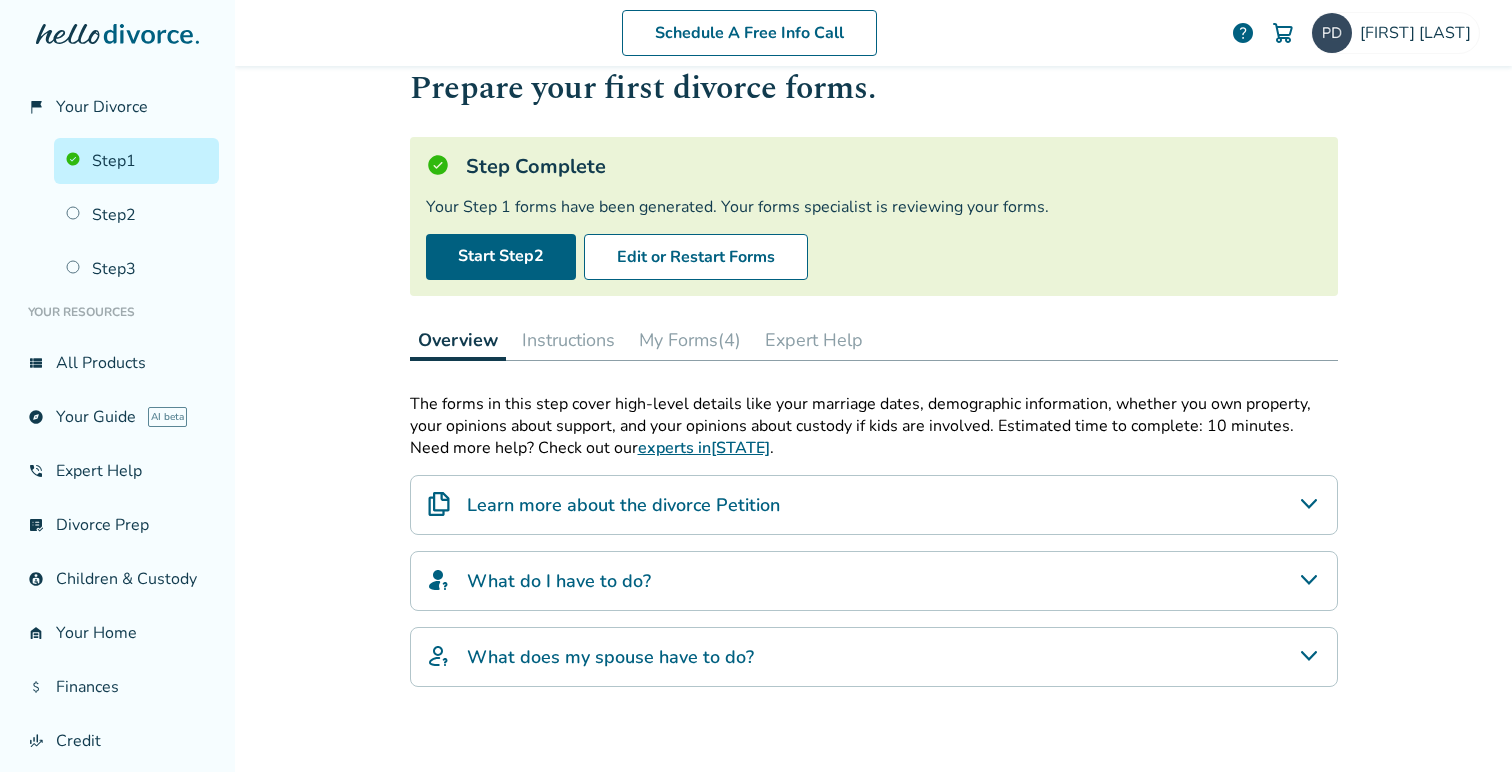 scroll, scrollTop: 58, scrollLeft: 0, axis: vertical 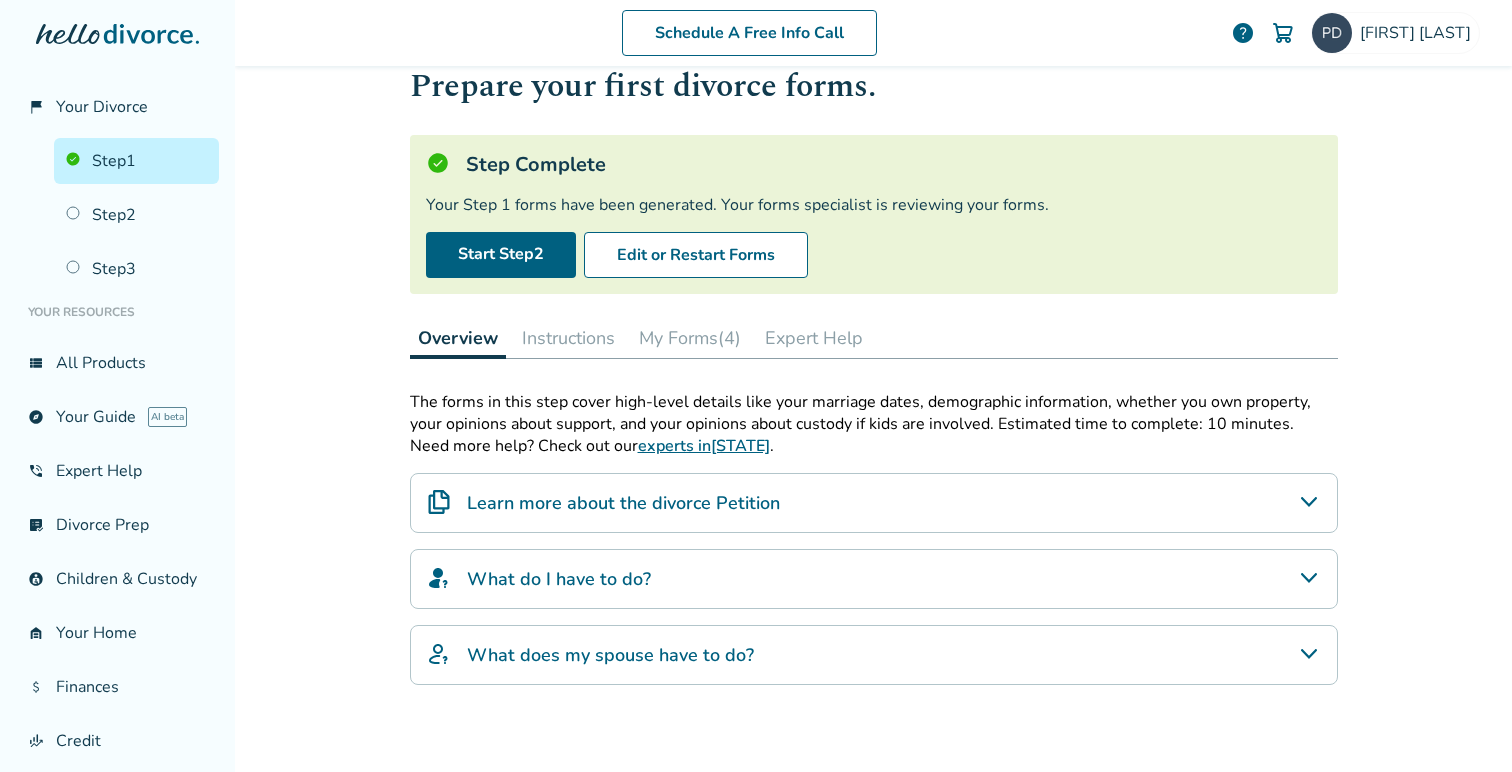 click 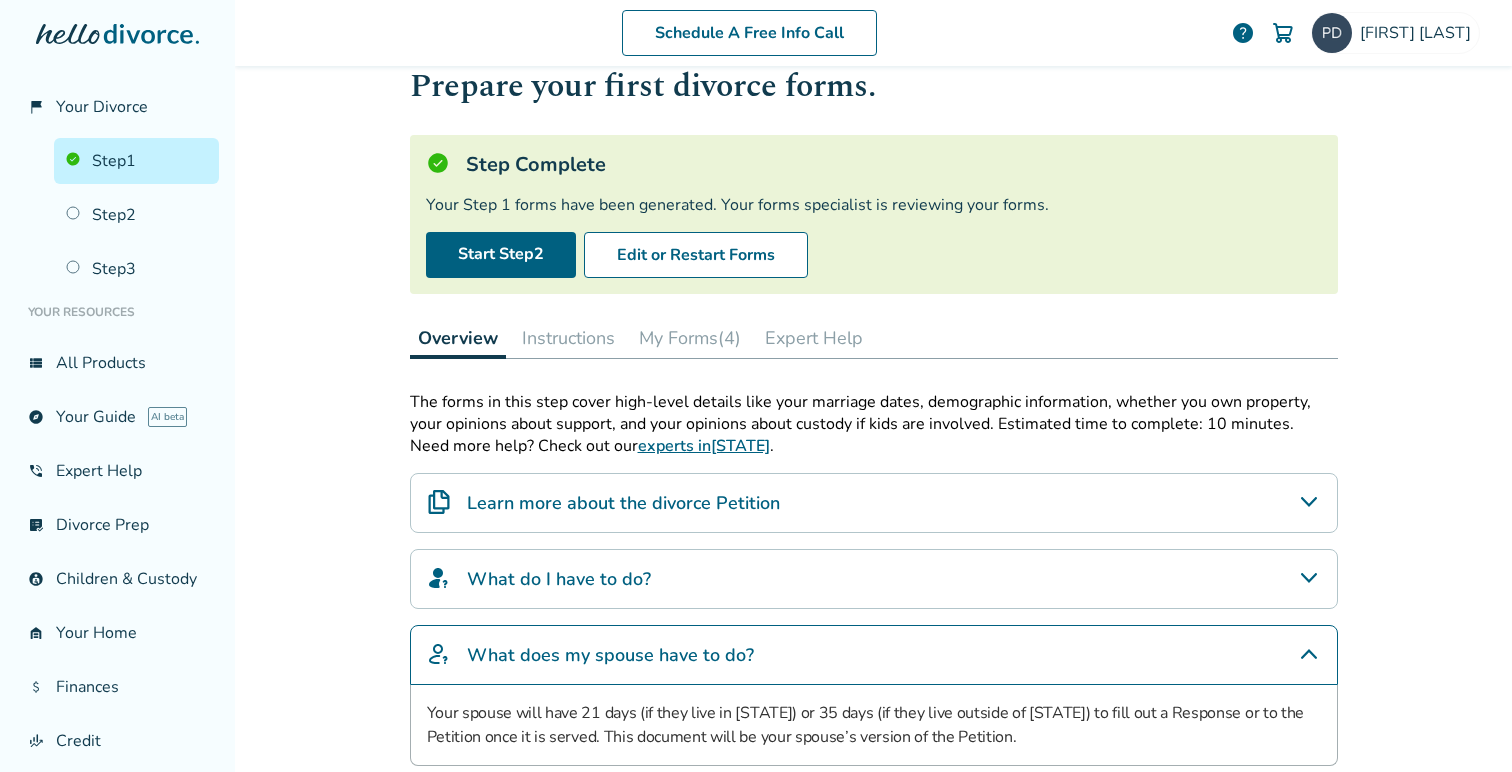 click on "My Forms  (4)" at bounding box center [690, 338] 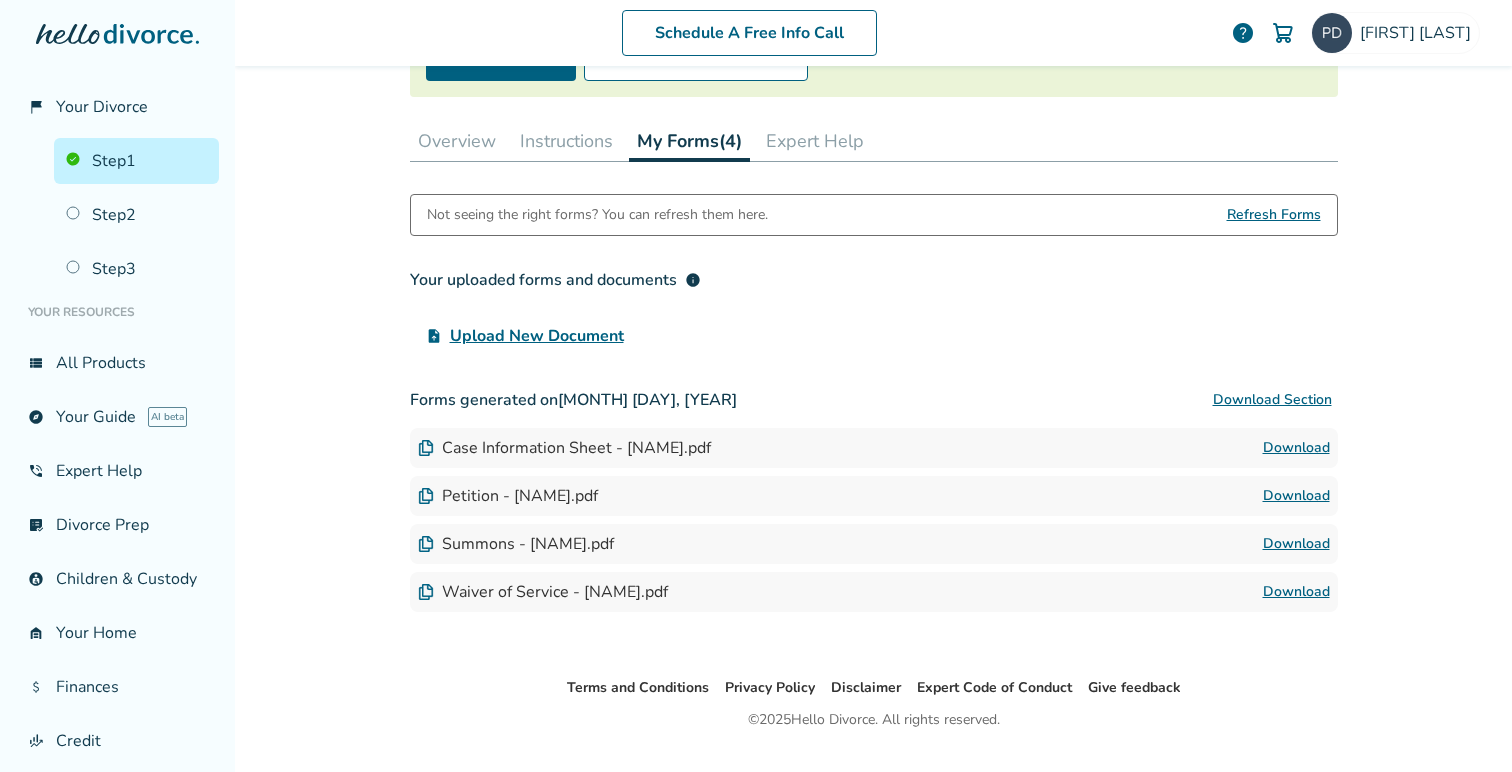 scroll, scrollTop: 243, scrollLeft: 0, axis: vertical 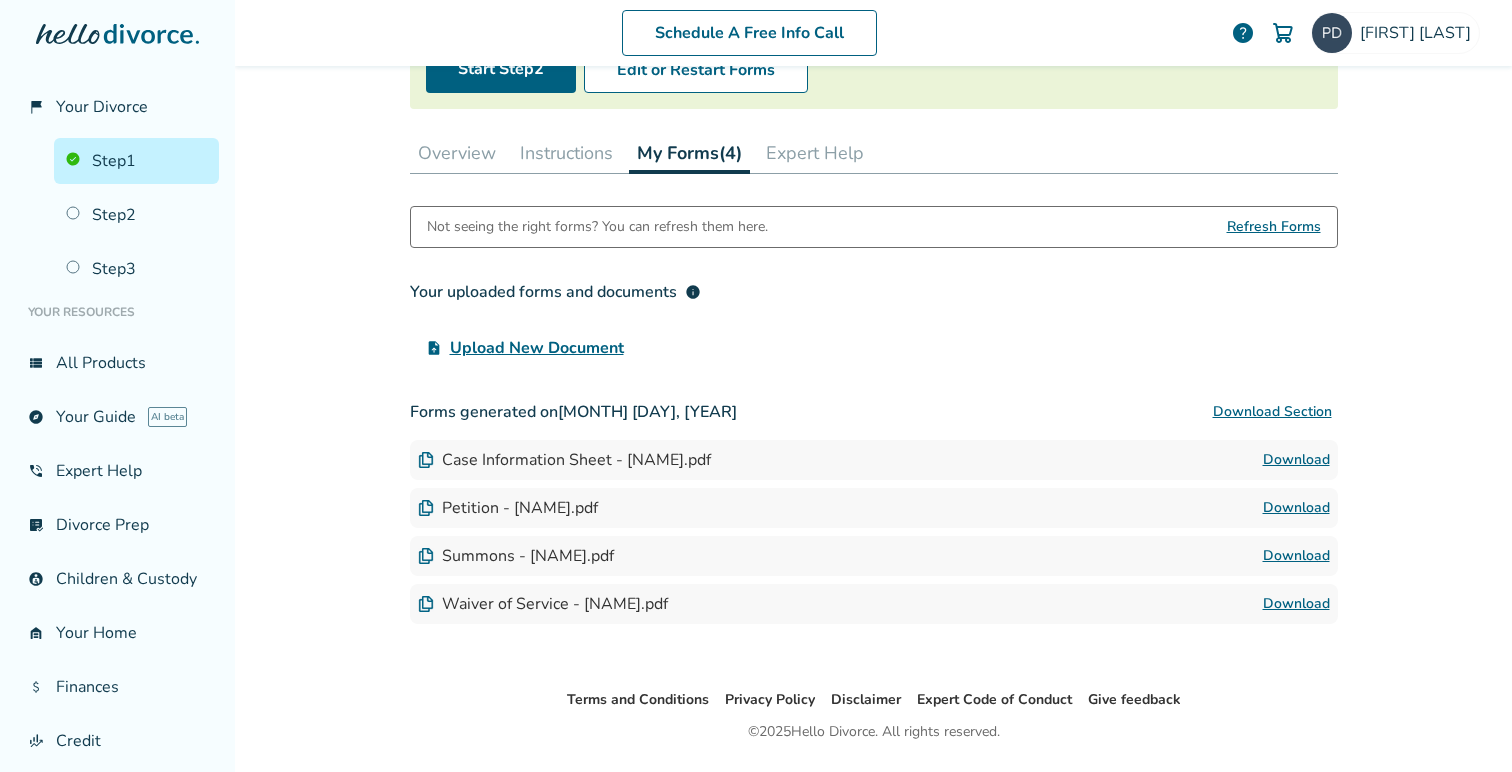 click on "Download" at bounding box center [1296, 508] 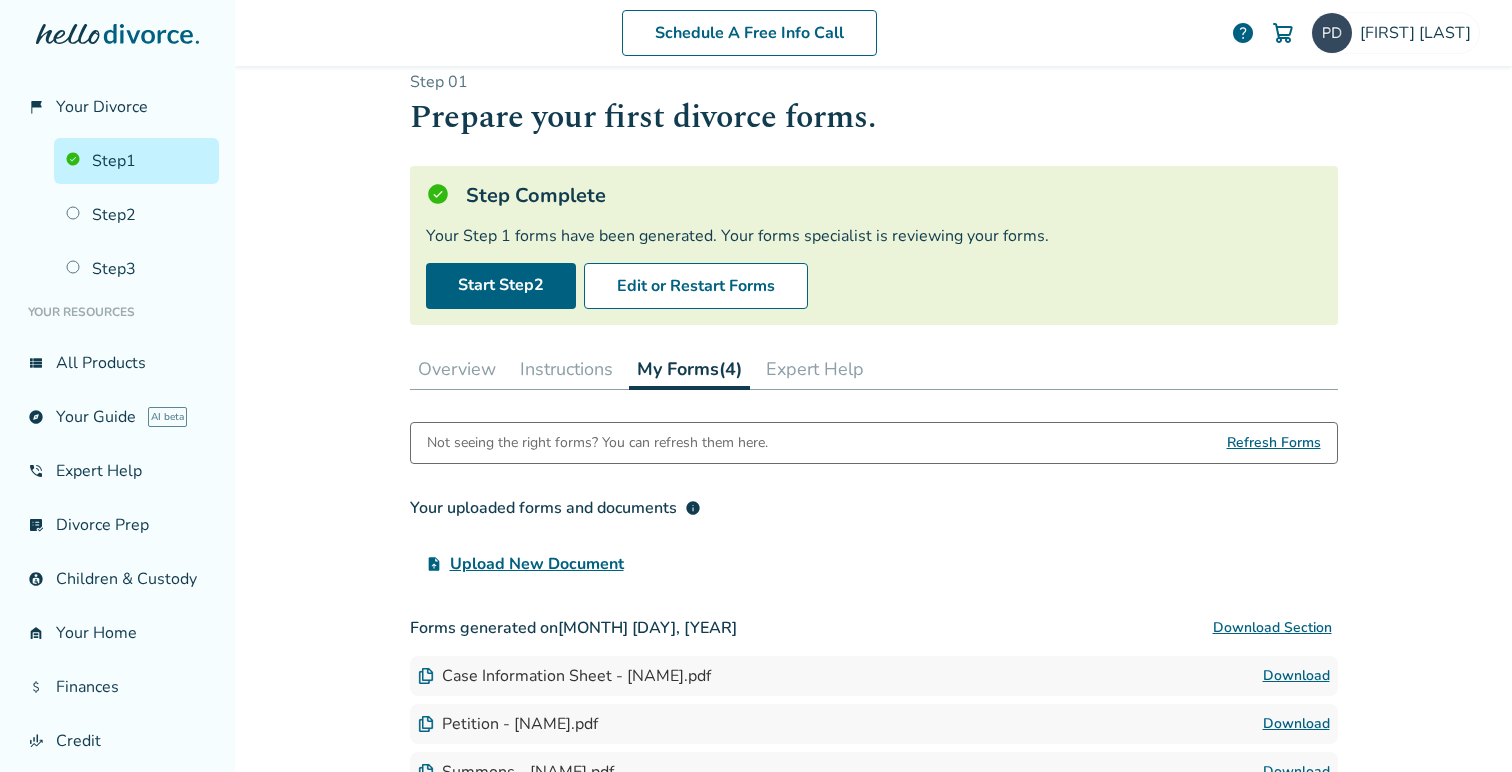 scroll, scrollTop: 0, scrollLeft: 0, axis: both 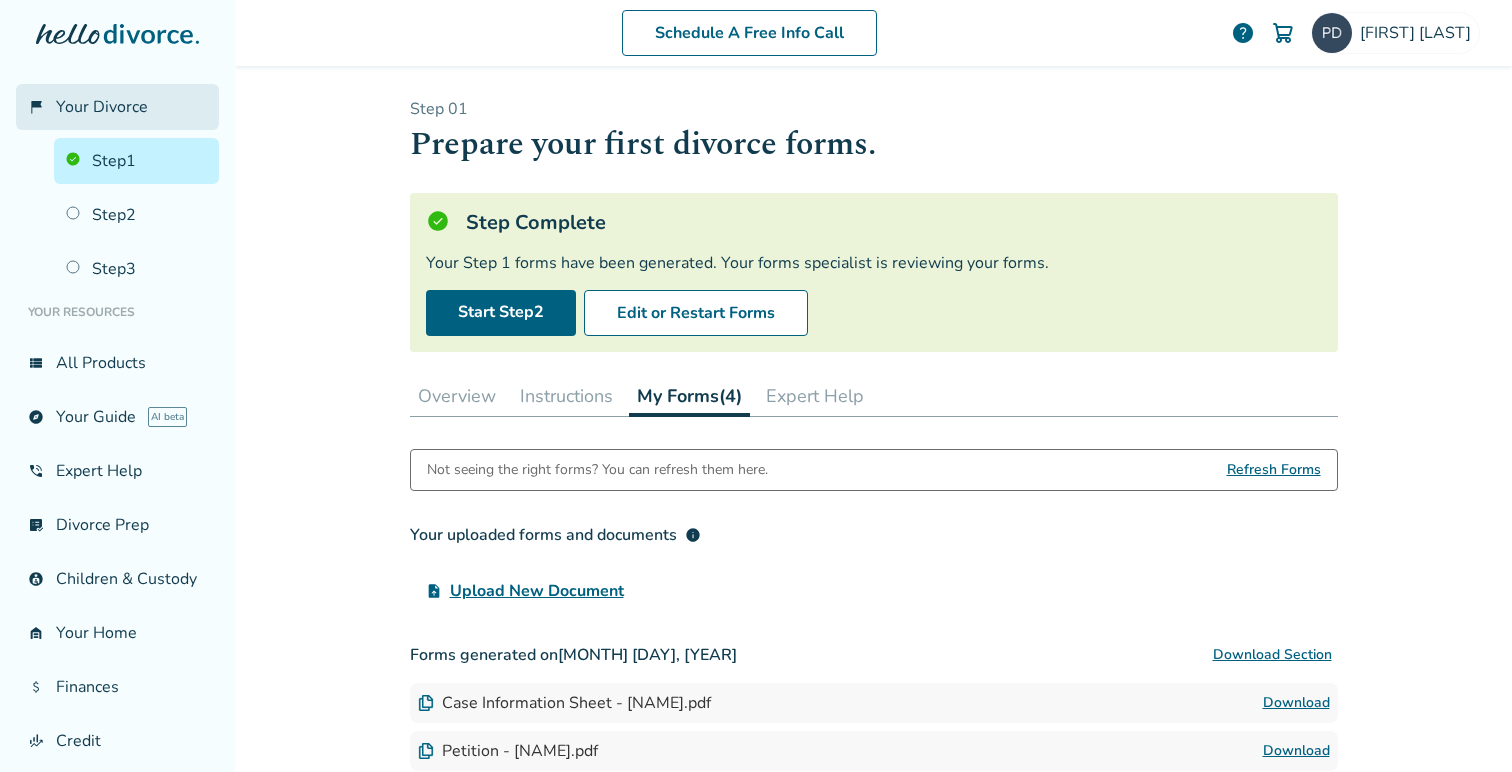 click on "Your Divorce" at bounding box center [102, 107] 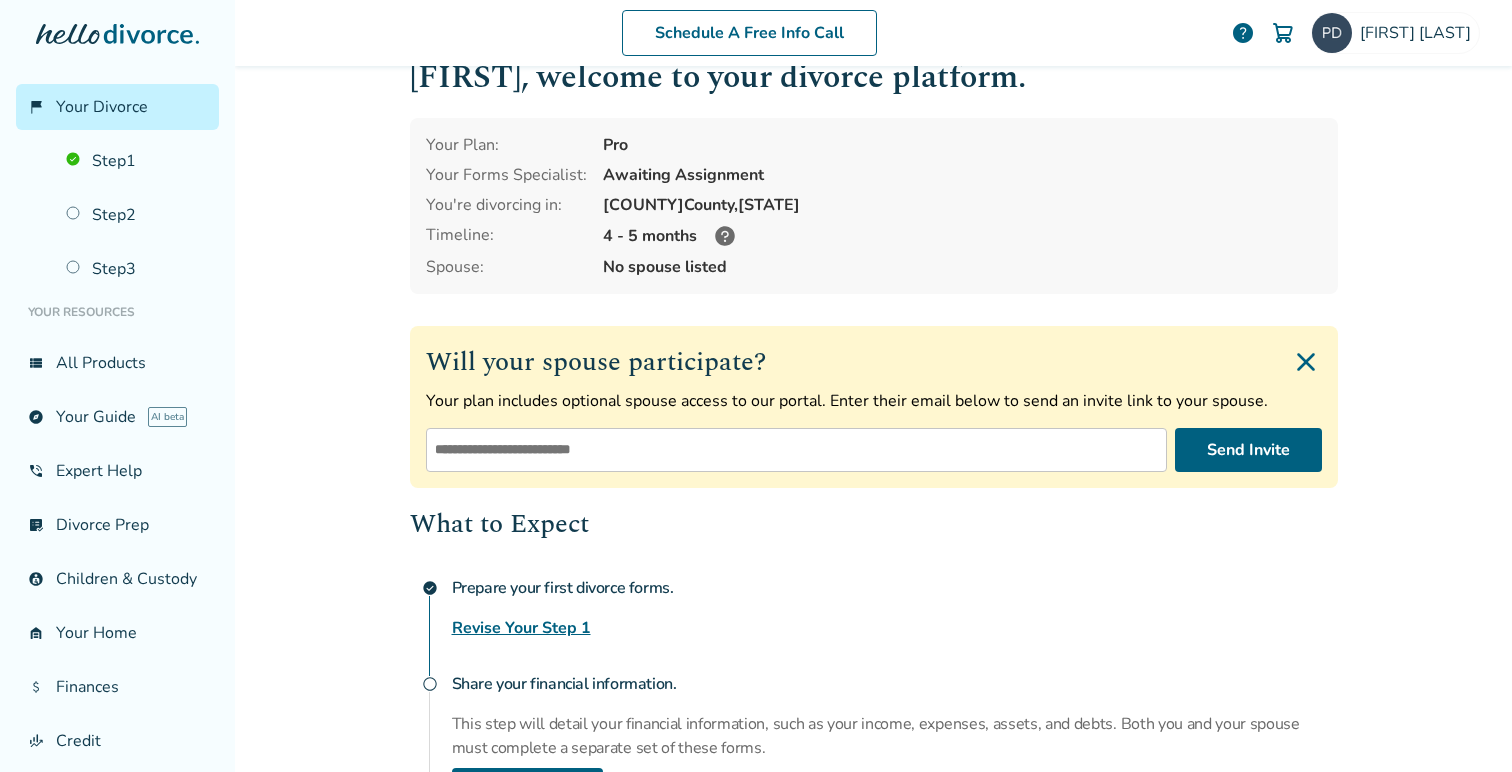 scroll, scrollTop: 0, scrollLeft: 0, axis: both 